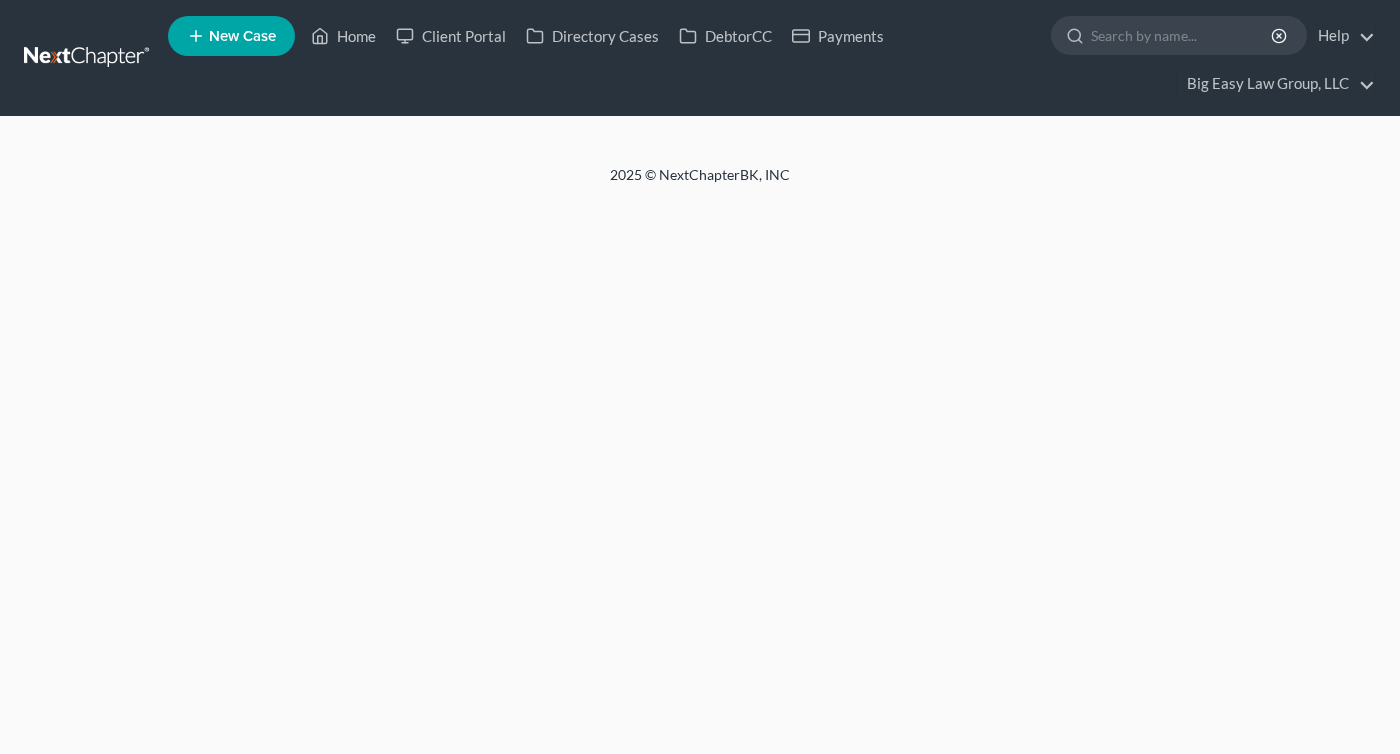 scroll, scrollTop: 0, scrollLeft: 0, axis: both 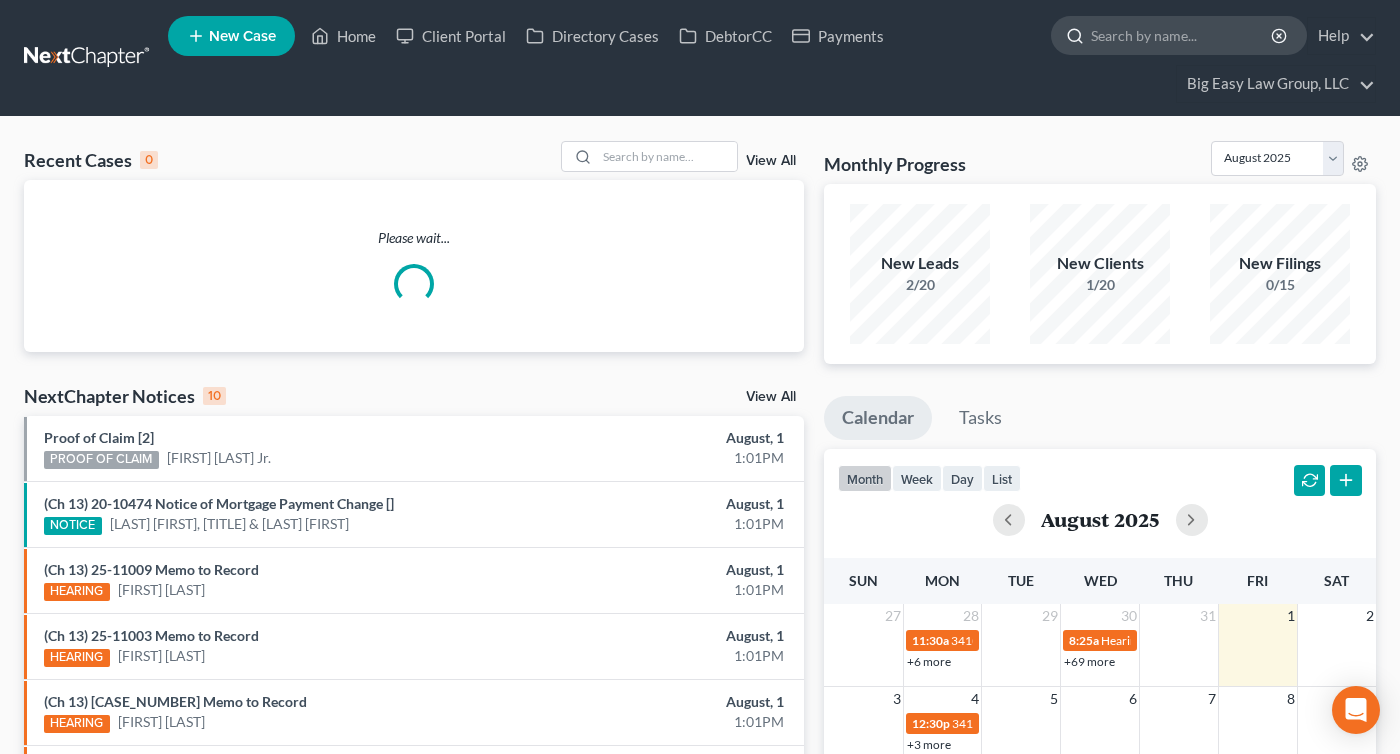 click at bounding box center (1182, 35) 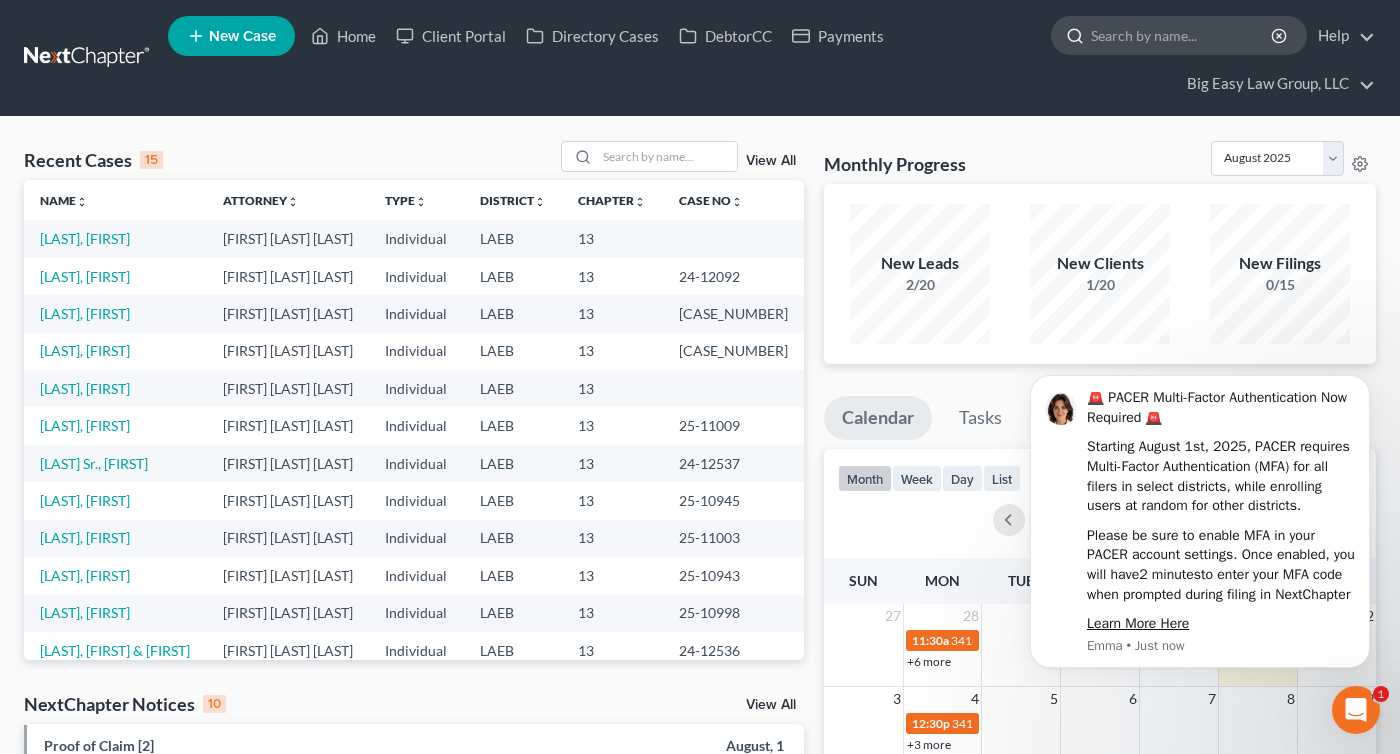 scroll, scrollTop: 0, scrollLeft: 0, axis: both 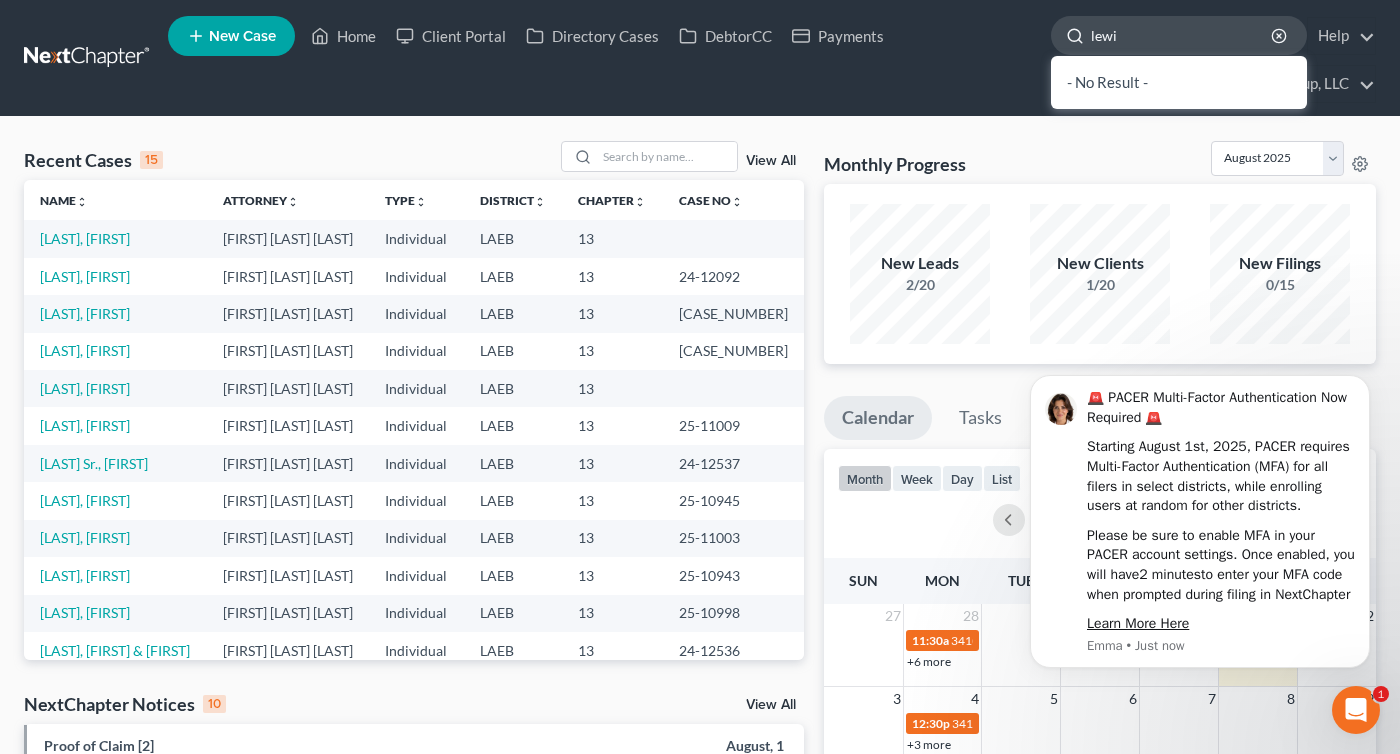 type on "[FIRST]" 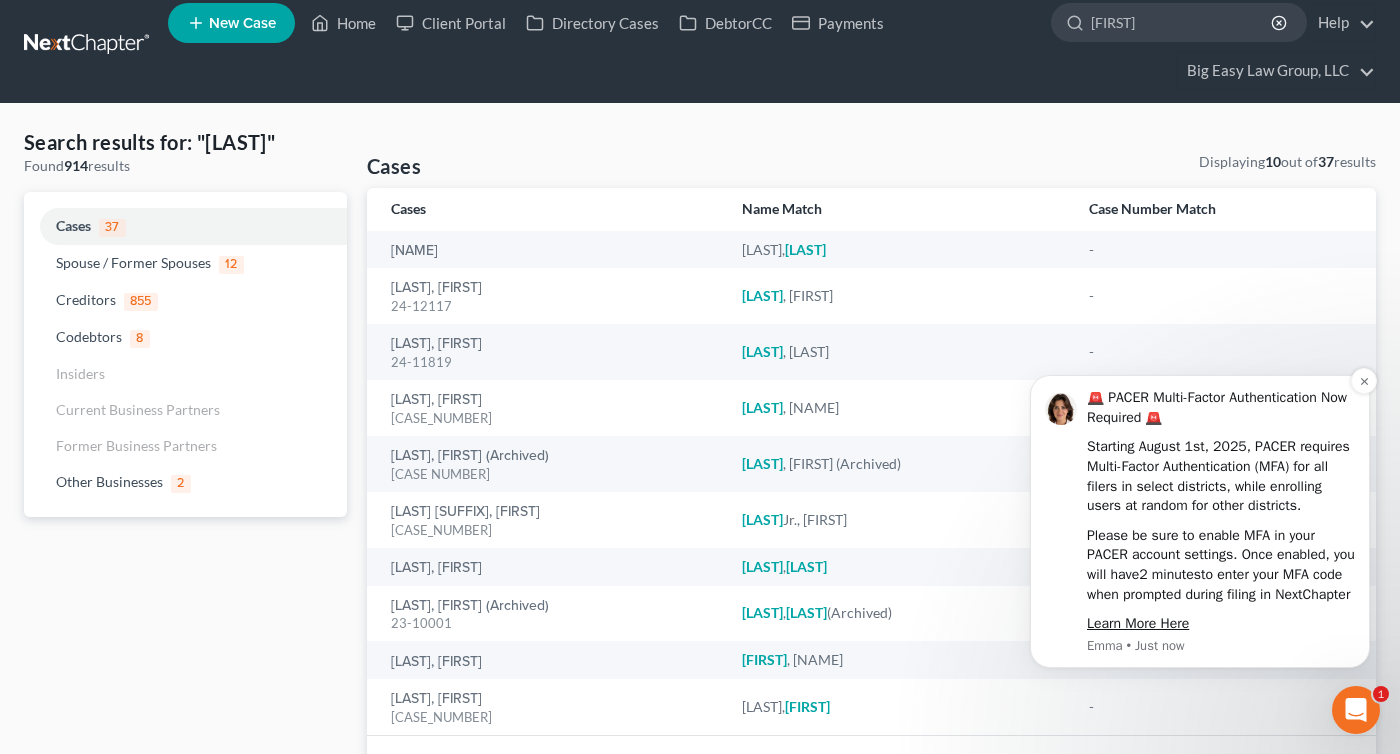 scroll, scrollTop: 10, scrollLeft: 0, axis: vertical 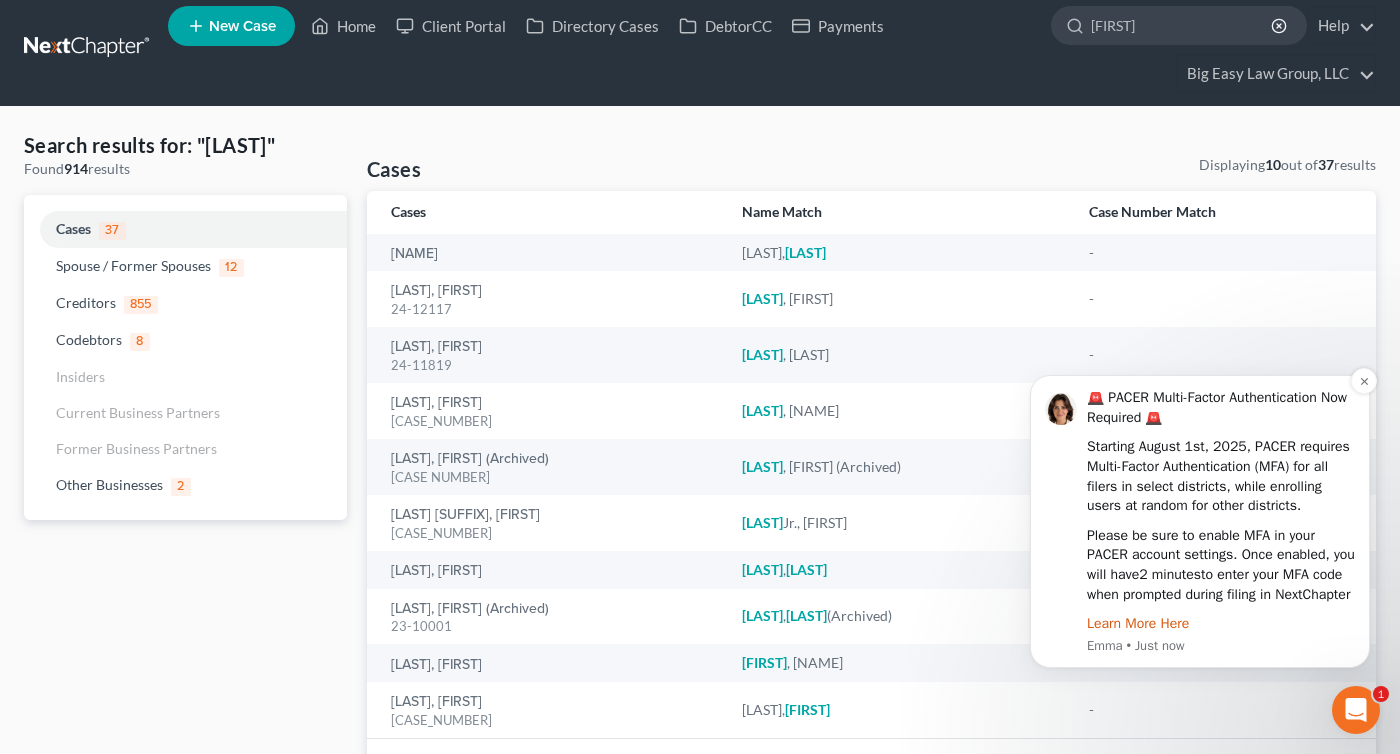 click on "Learn More Here" at bounding box center [1138, 623] 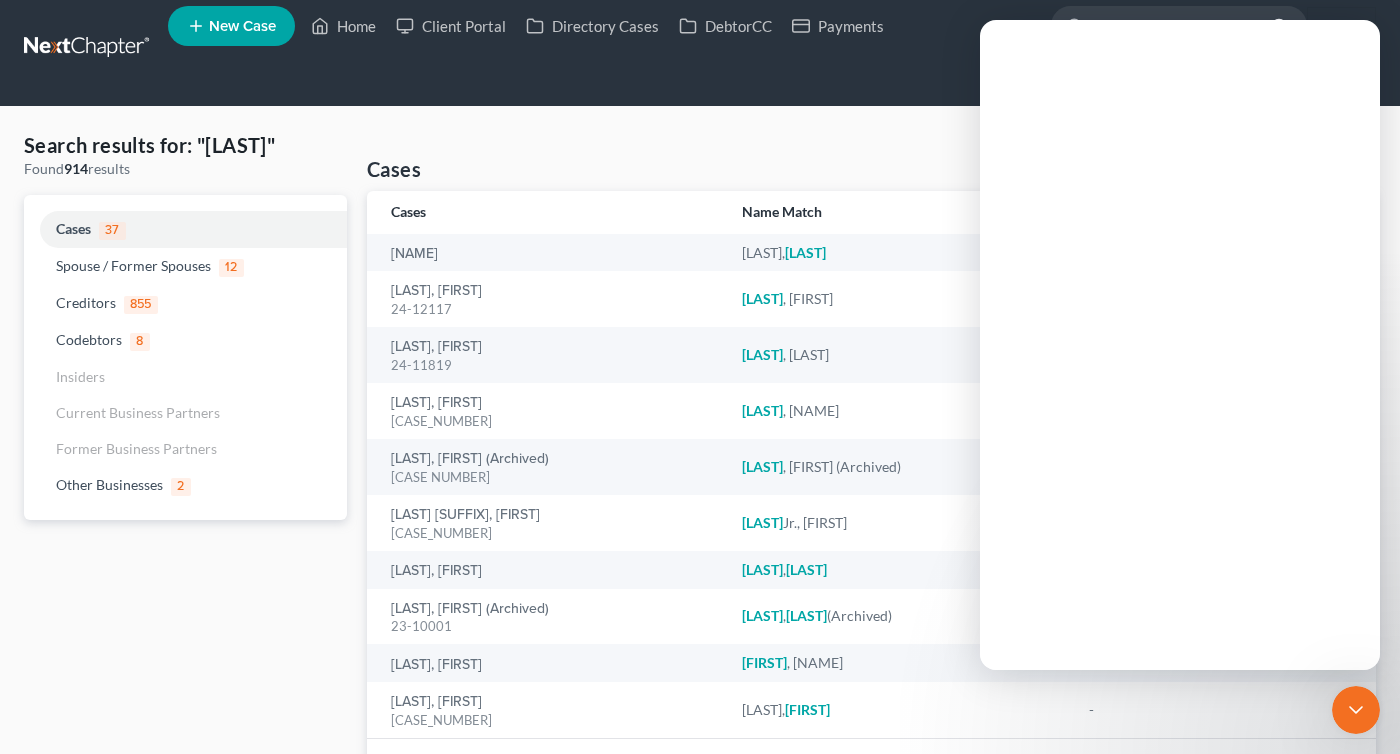 scroll, scrollTop: 0, scrollLeft: 0, axis: both 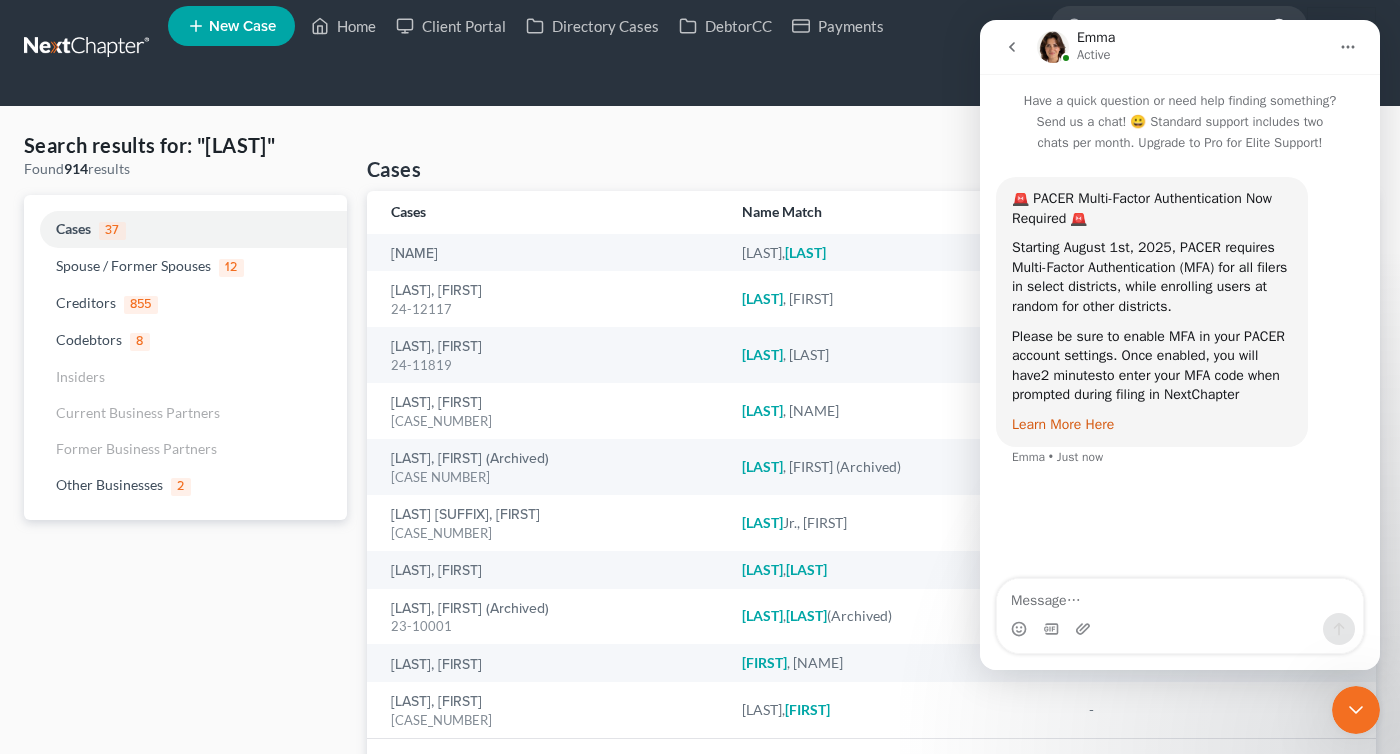 click on "Learn More Here" at bounding box center (1063, 424) 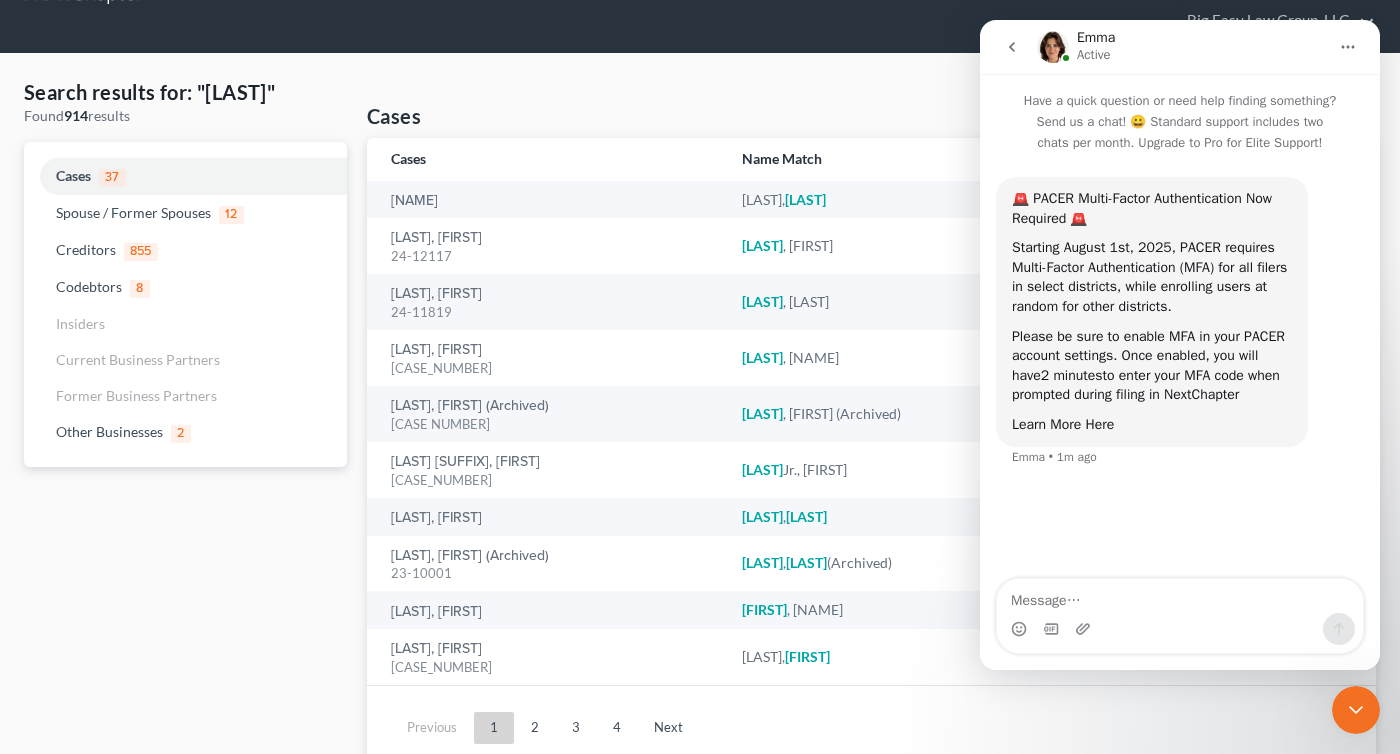 scroll, scrollTop: 0, scrollLeft: 0, axis: both 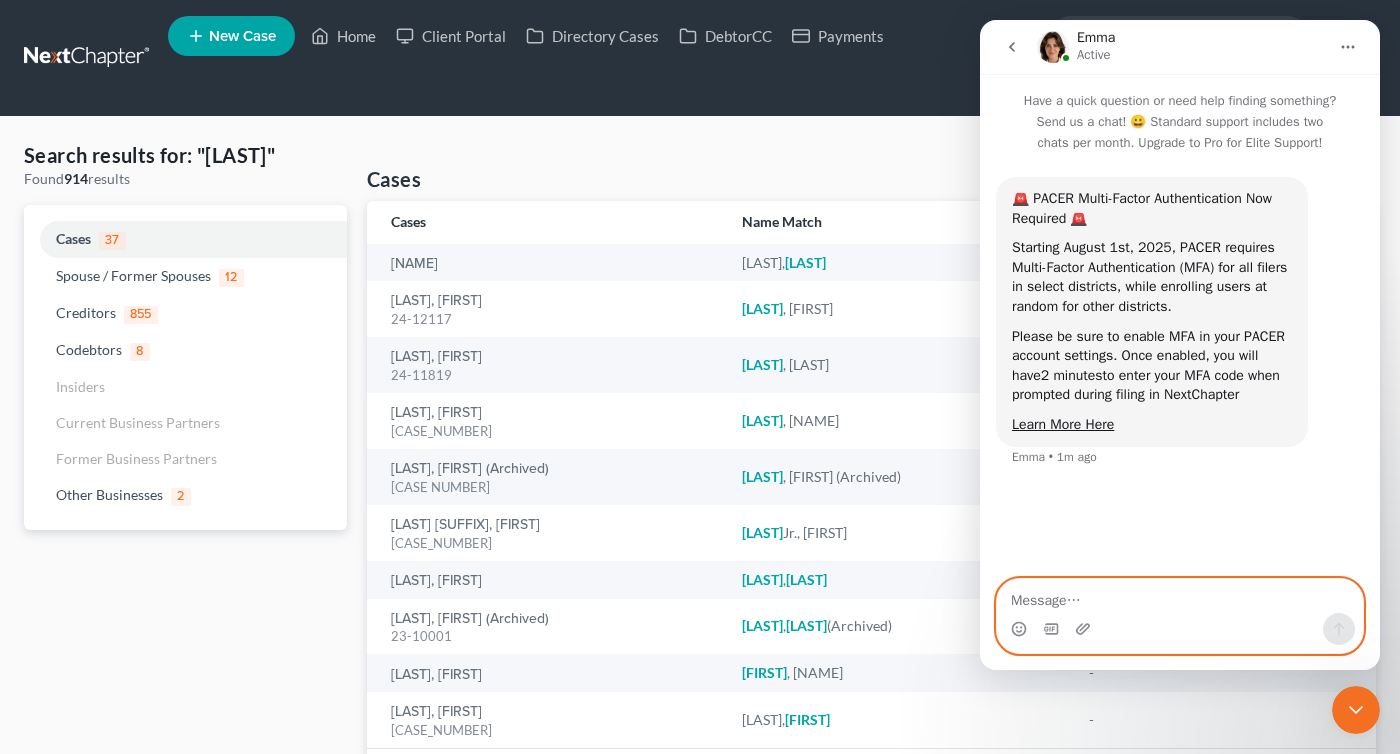 click at bounding box center (1180, 596) 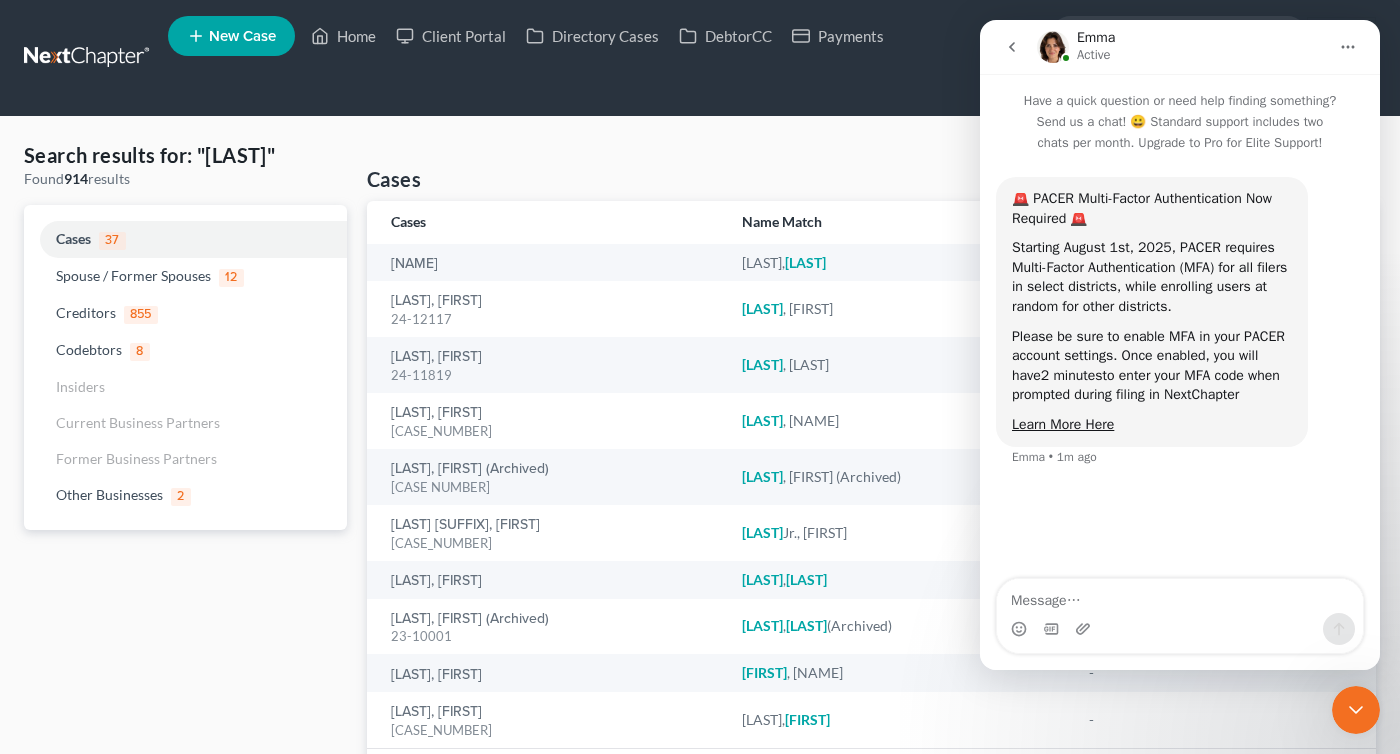 click 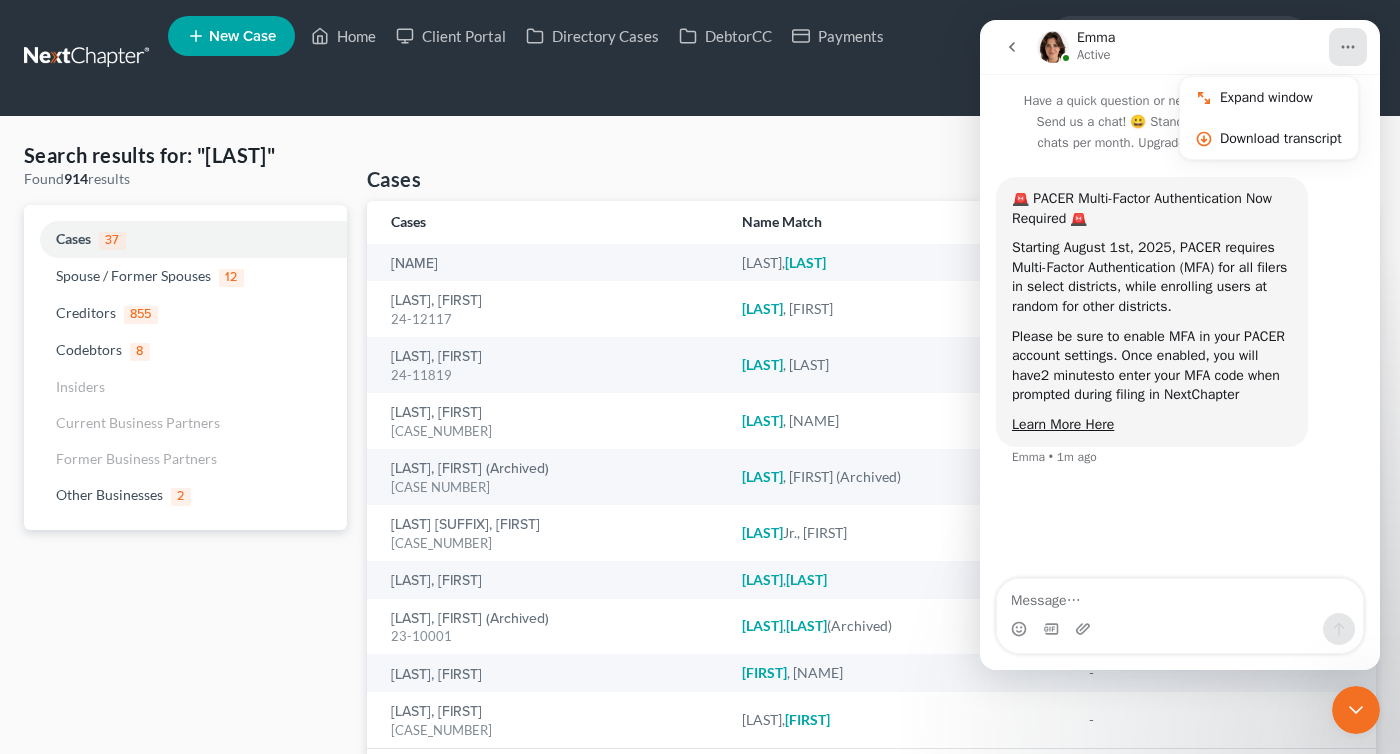 click 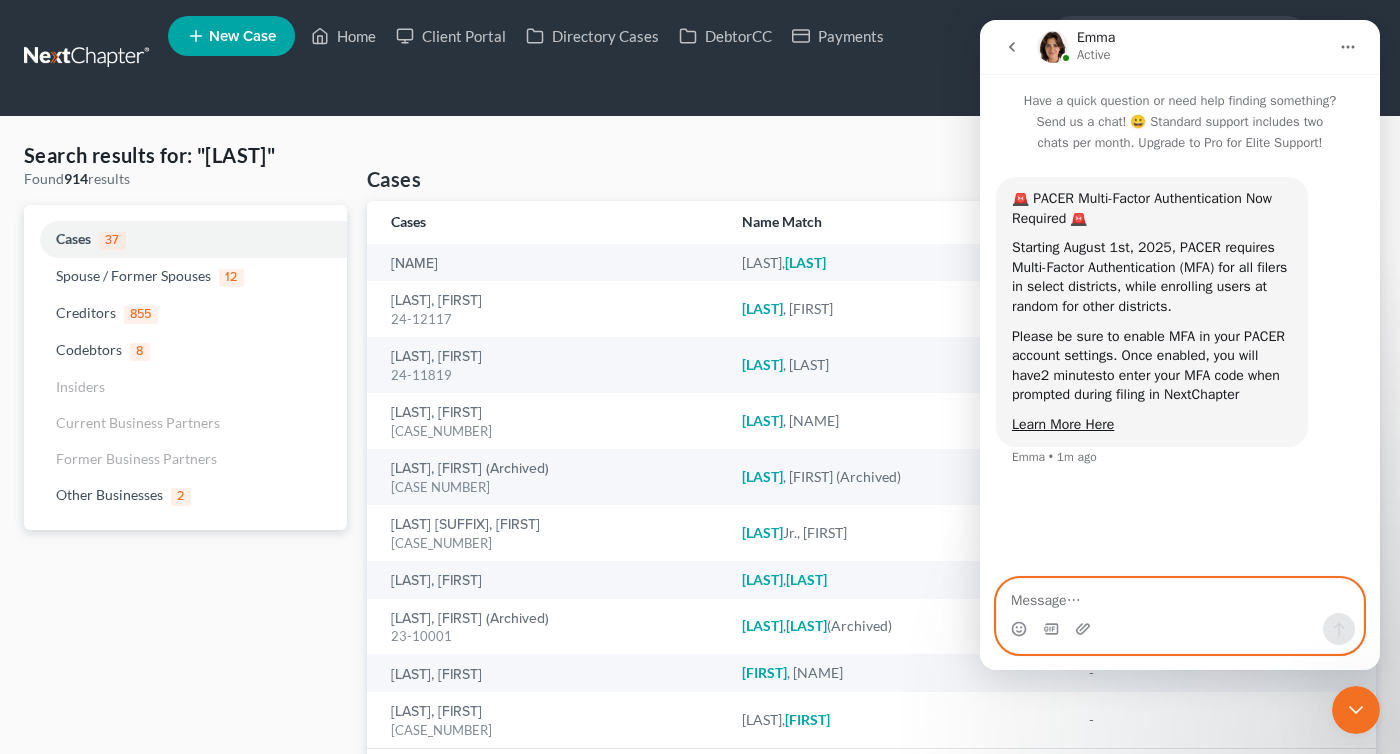click at bounding box center [1180, 596] 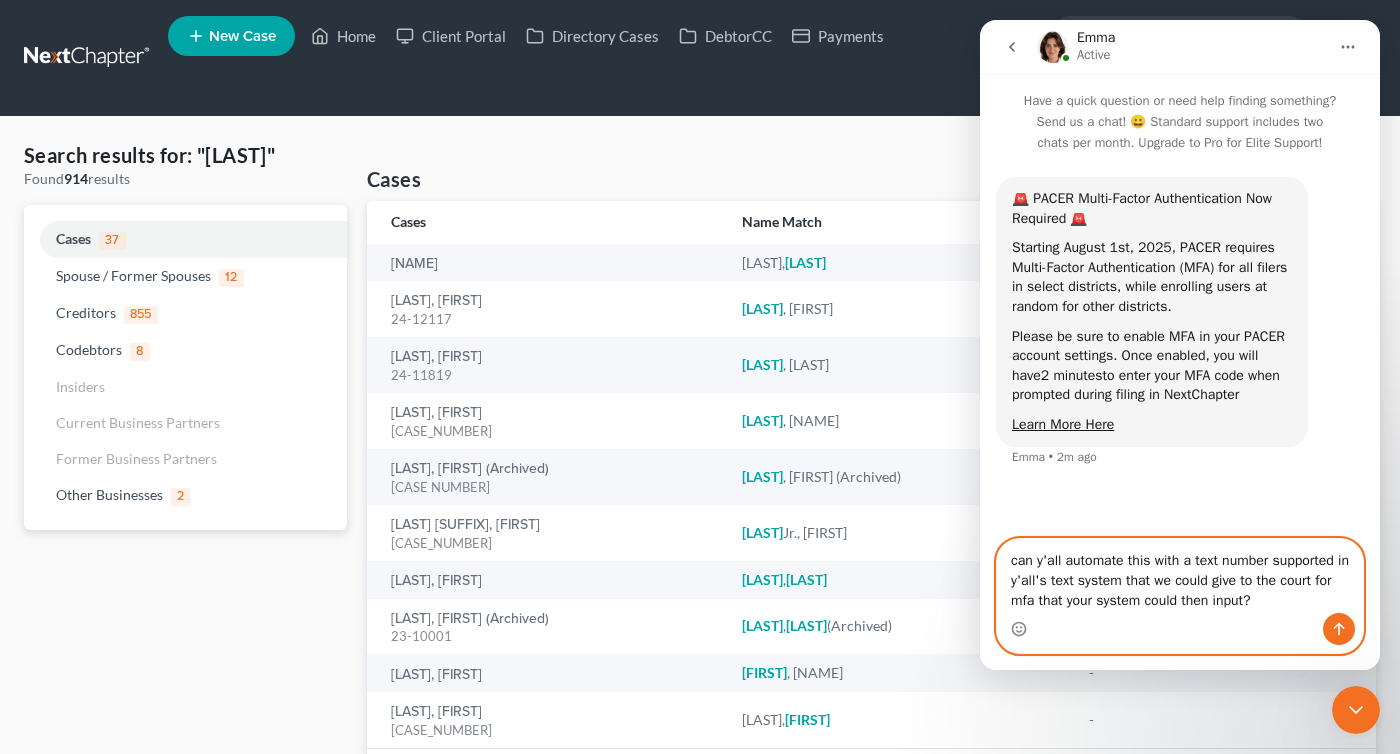 click on "can y'all automate this with a text number supported in y'all's text system that we could give to the court for mfa that your system could then input?" at bounding box center [1180, 576] 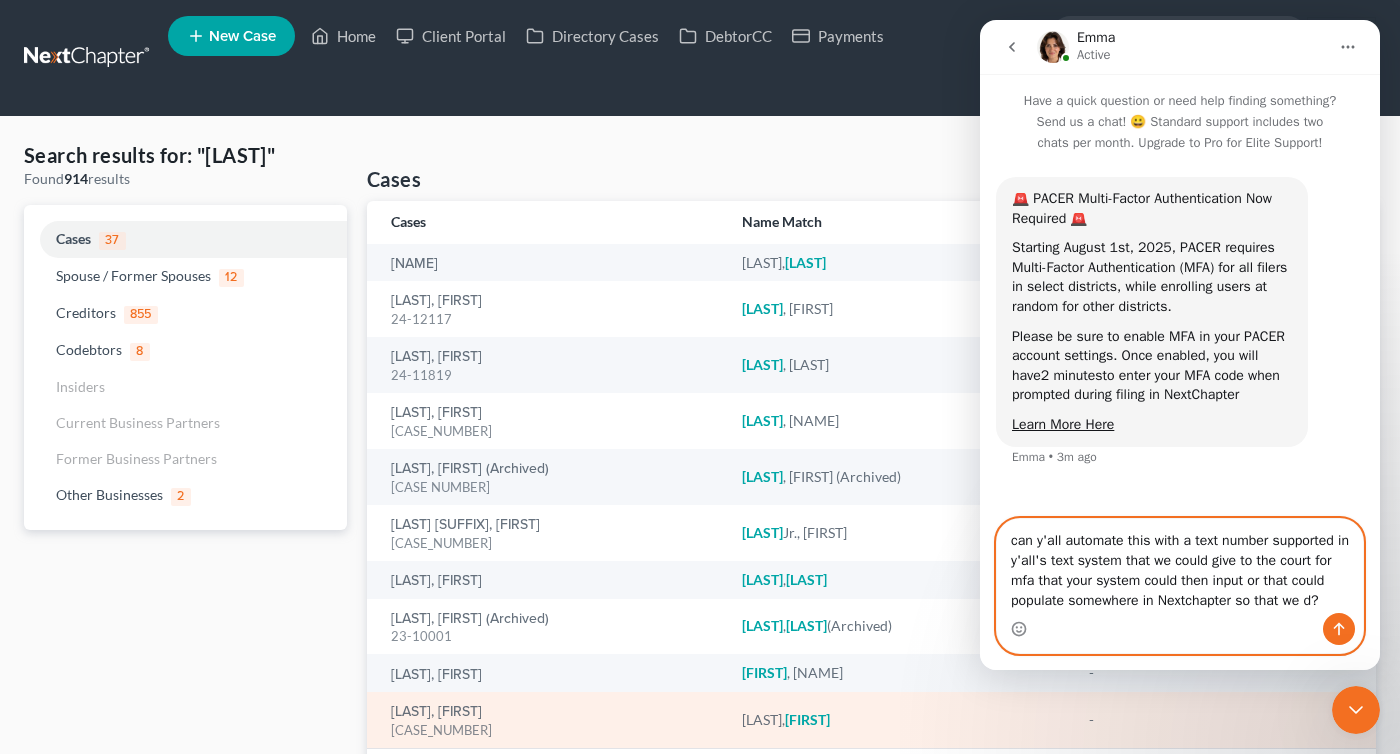 scroll, scrollTop: 9, scrollLeft: 0, axis: vertical 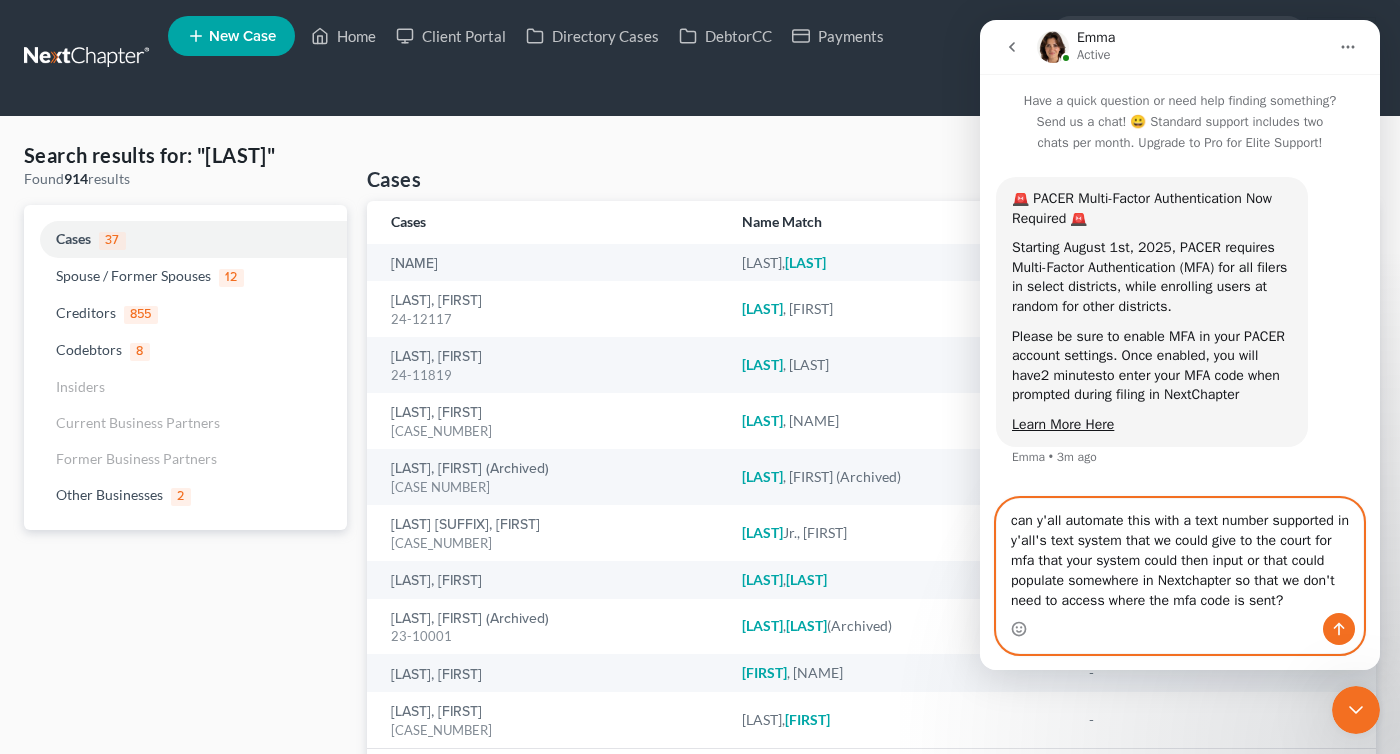 click on "can y'all automate this with a text number supported in y'all's text system that we could give to the court for mfa that your system could then input or that could populate somewhere in Nextchapter so that we don't need to access where the mfa code is sent?" at bounding box center [1180, 556] 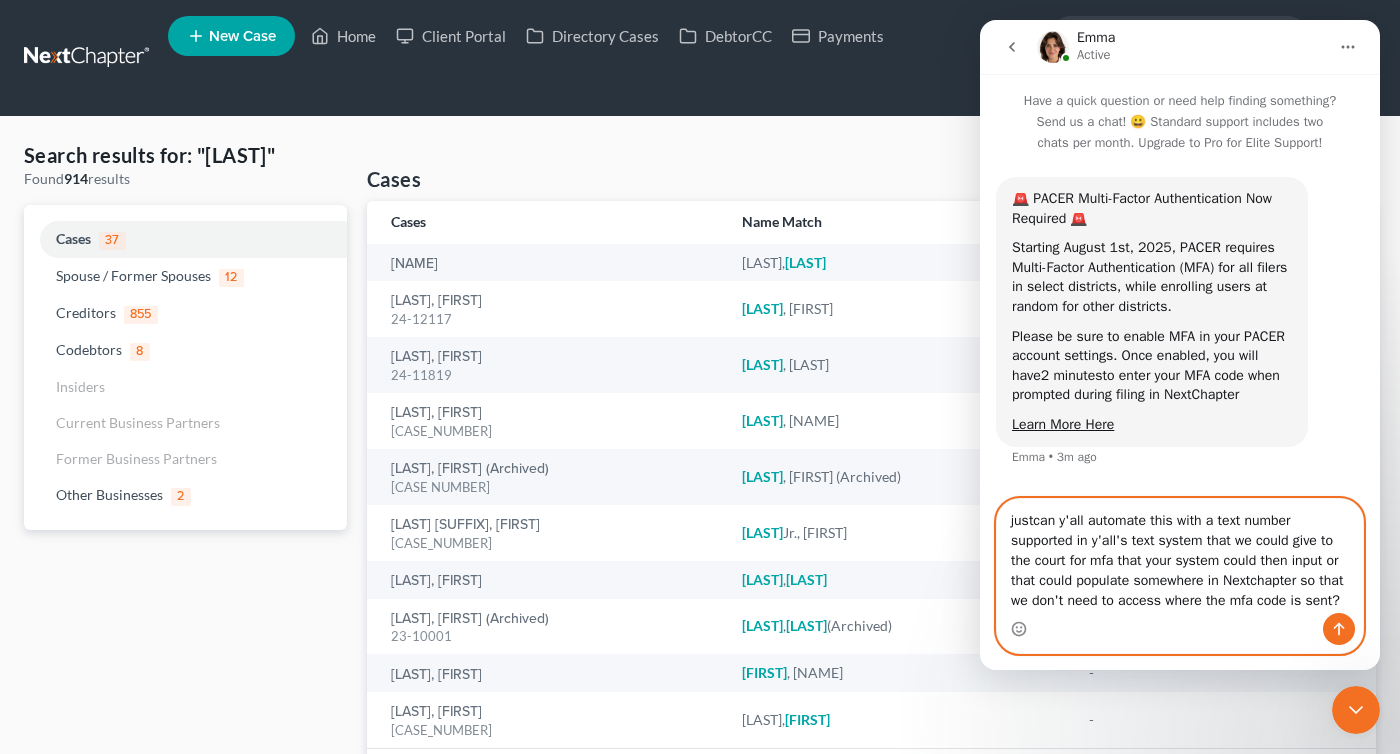 scroll, scrollTop: 29, scrollLeft: 0, axis: vertical 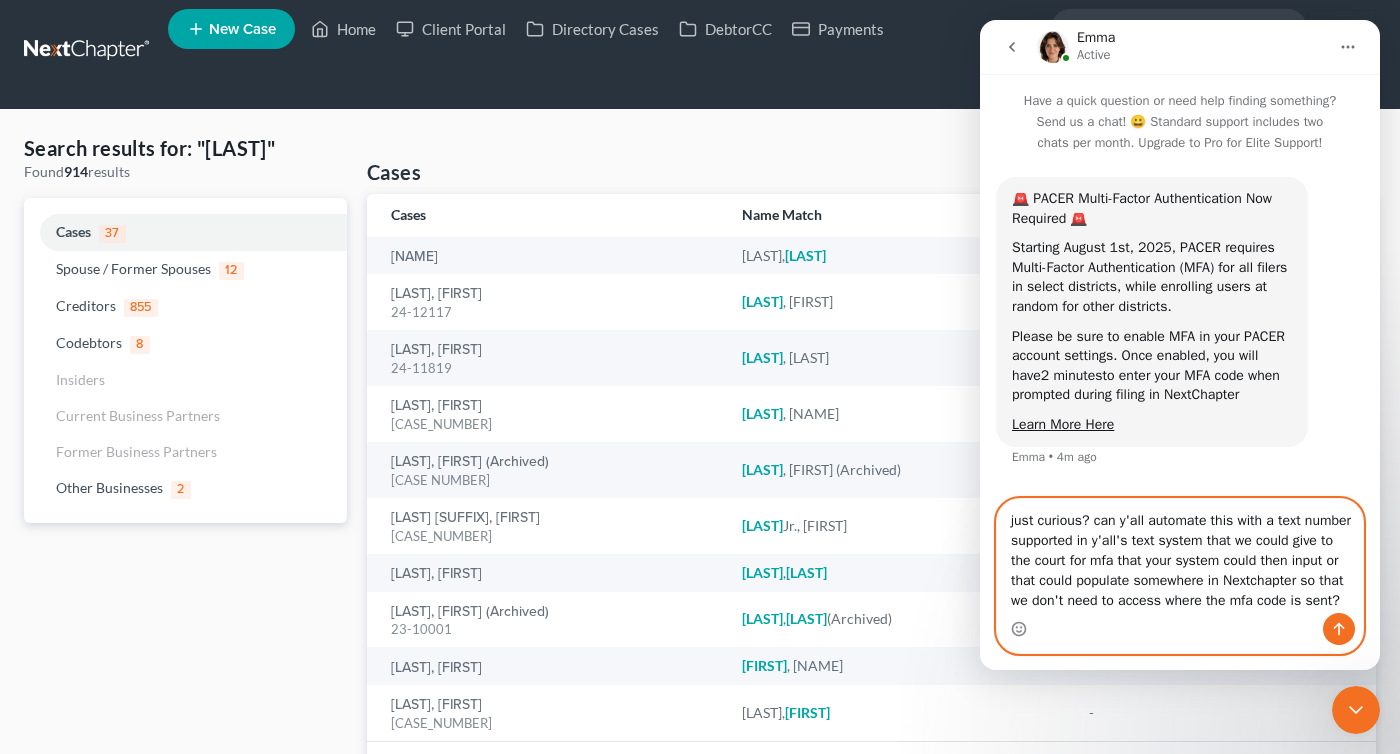 click on "just curious? can y'all automate this with a text number supported in y'all's text system that we could give to the court for mfa that your system could then input or that could populate somewhere in Nextchapter so that we don't need to access where the mfa code is sent?" at bounding box center (1180, 556) 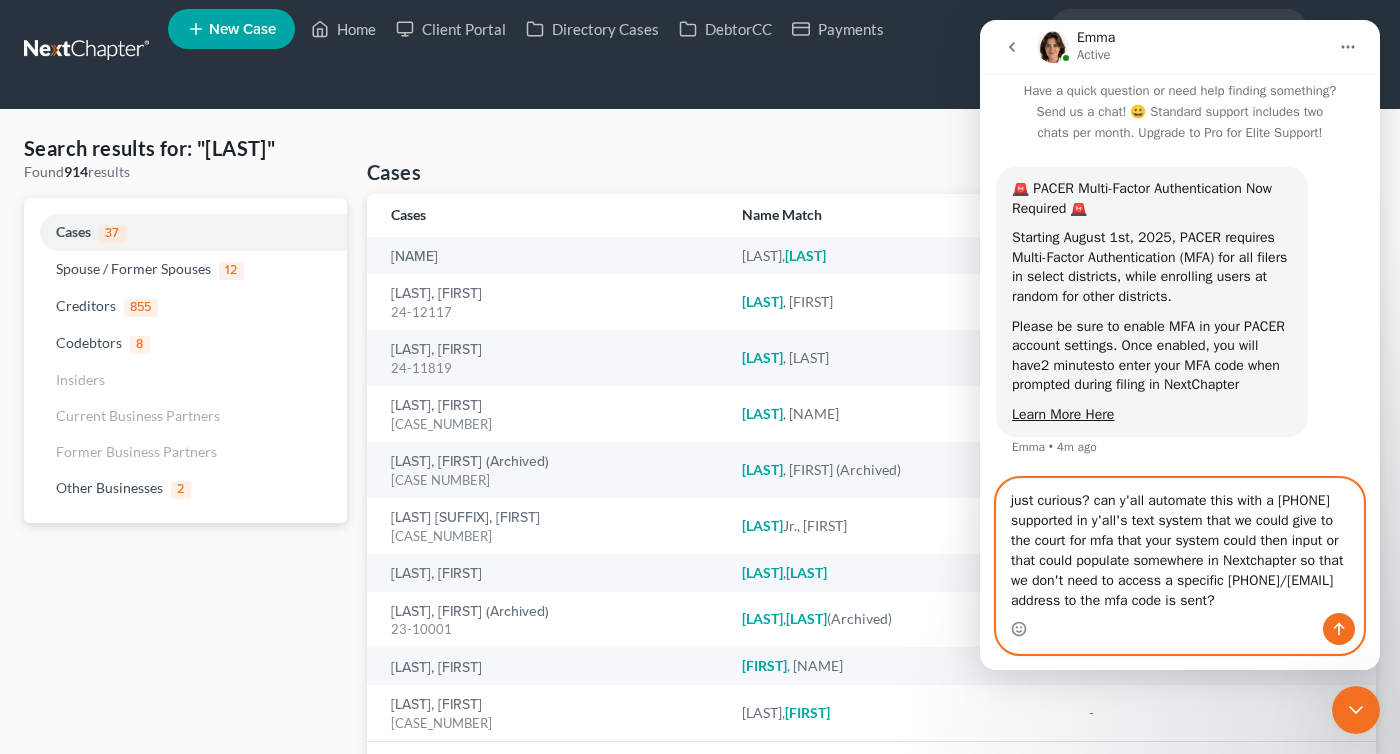 scroll, scrollTop: 49, scrollLeft: 0, axis: vertical 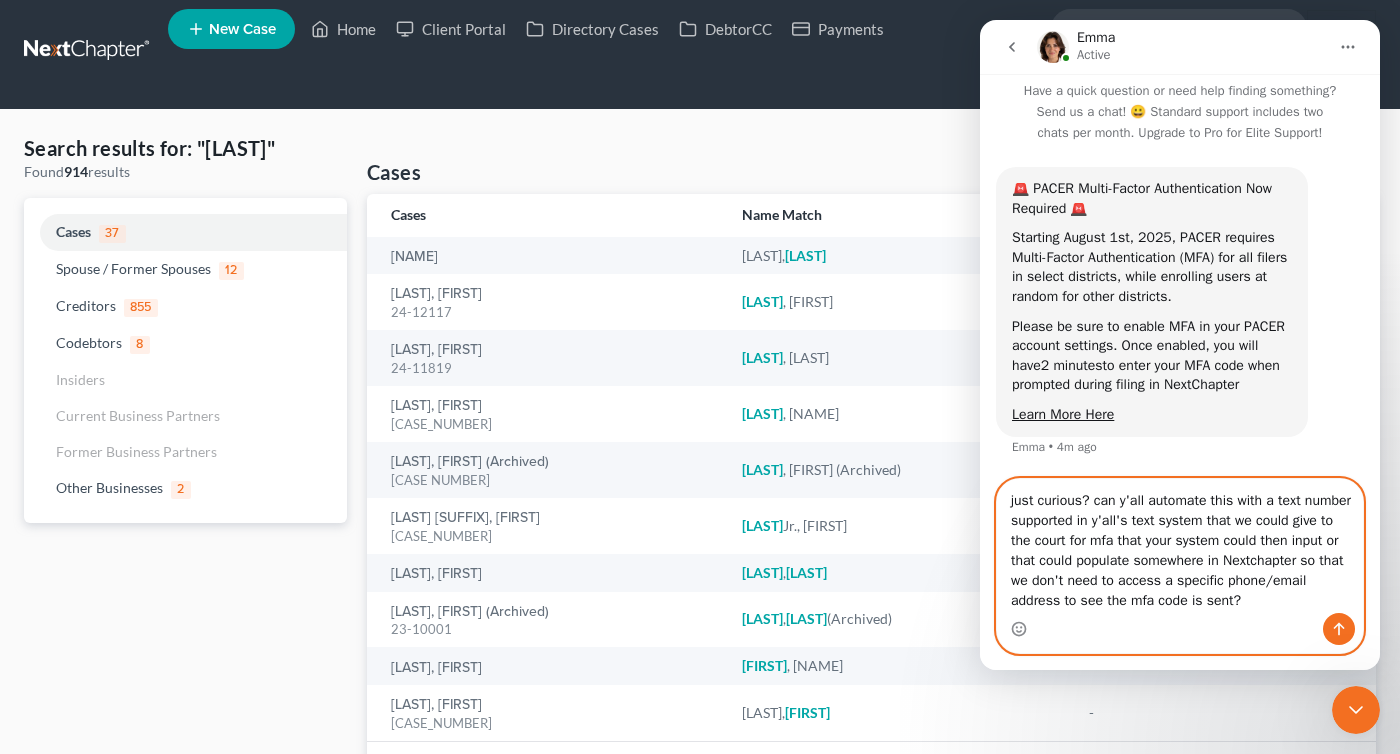 click on "just curious? can y'all automate this with a text number supported in y'all's text system that we could give to the court for mfa that your system could then input or that could populate somewhere in Nextchapter so that we don't need to access a specific phone/email address to see the mfa code is sent?" at bounding box center [1180, 546] 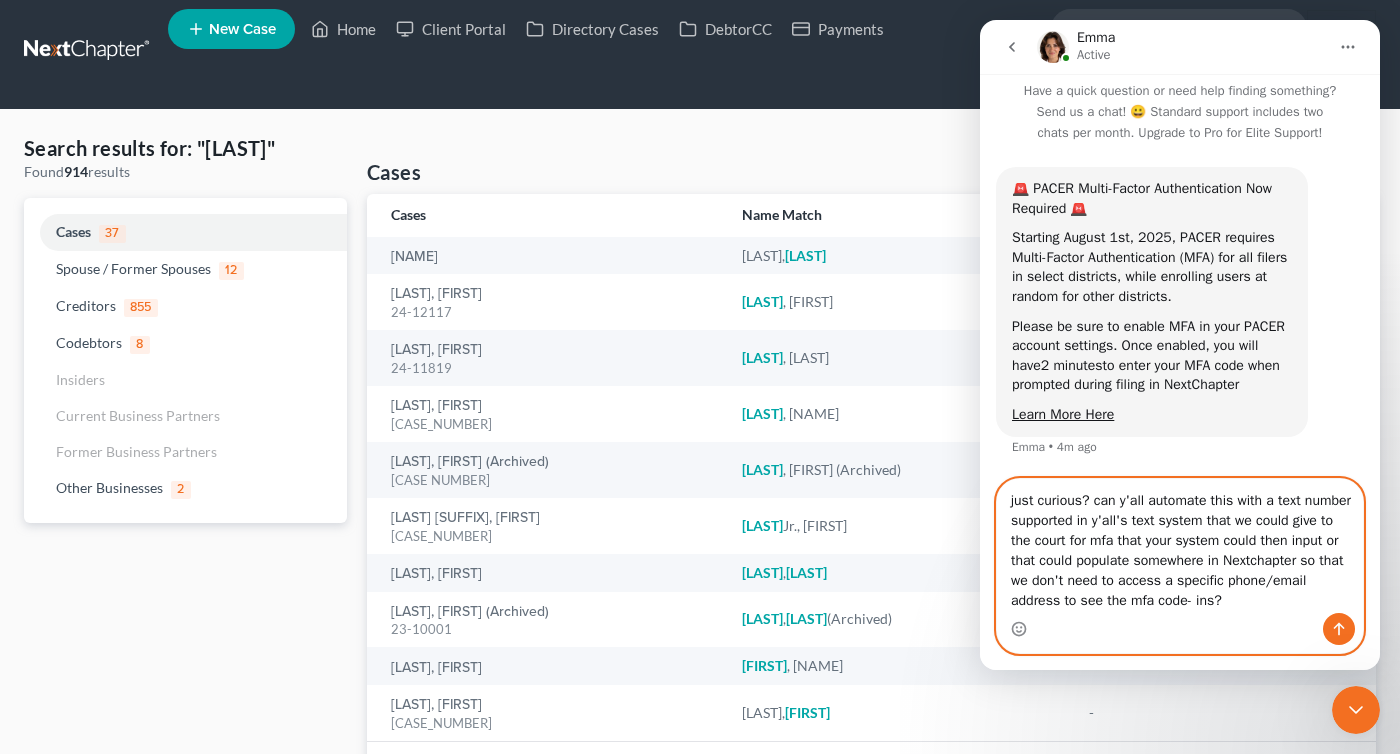 scroll, scrollTop: 49, scrollLeft: 0, axis: vertical 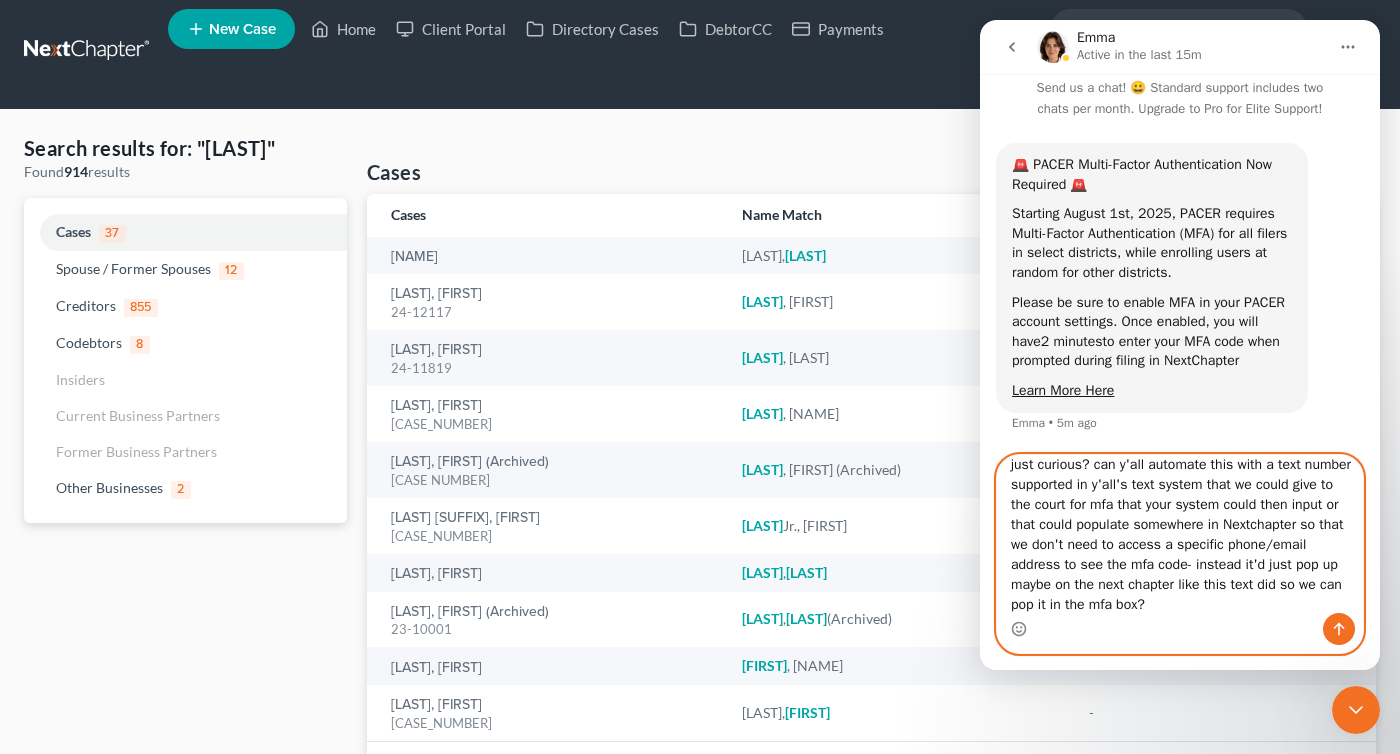 click on "just curious? can y'all automate this with a text number supported in y'all's text system that we could give to the court for mfa that your system could then input or that could populate somewhere in Nextchapter so that we don't need to access a specific phone/email address to see the mfa code- instead it'd just pop up maybe on the next chapter like this text did so we can pop it in the mfa box?" at bounding box center [1180, 534] 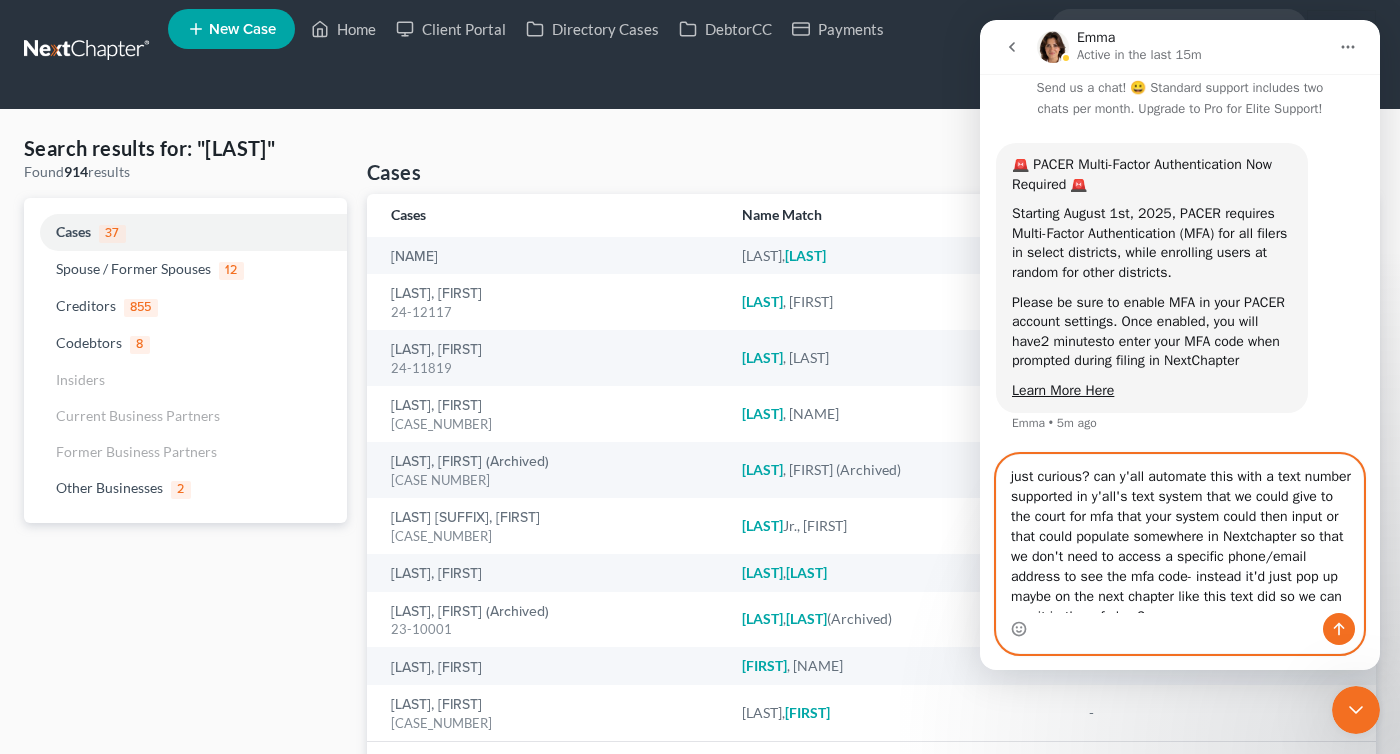 scroll, scrollTop: 16, scrollLeft: 0, axis: vertical 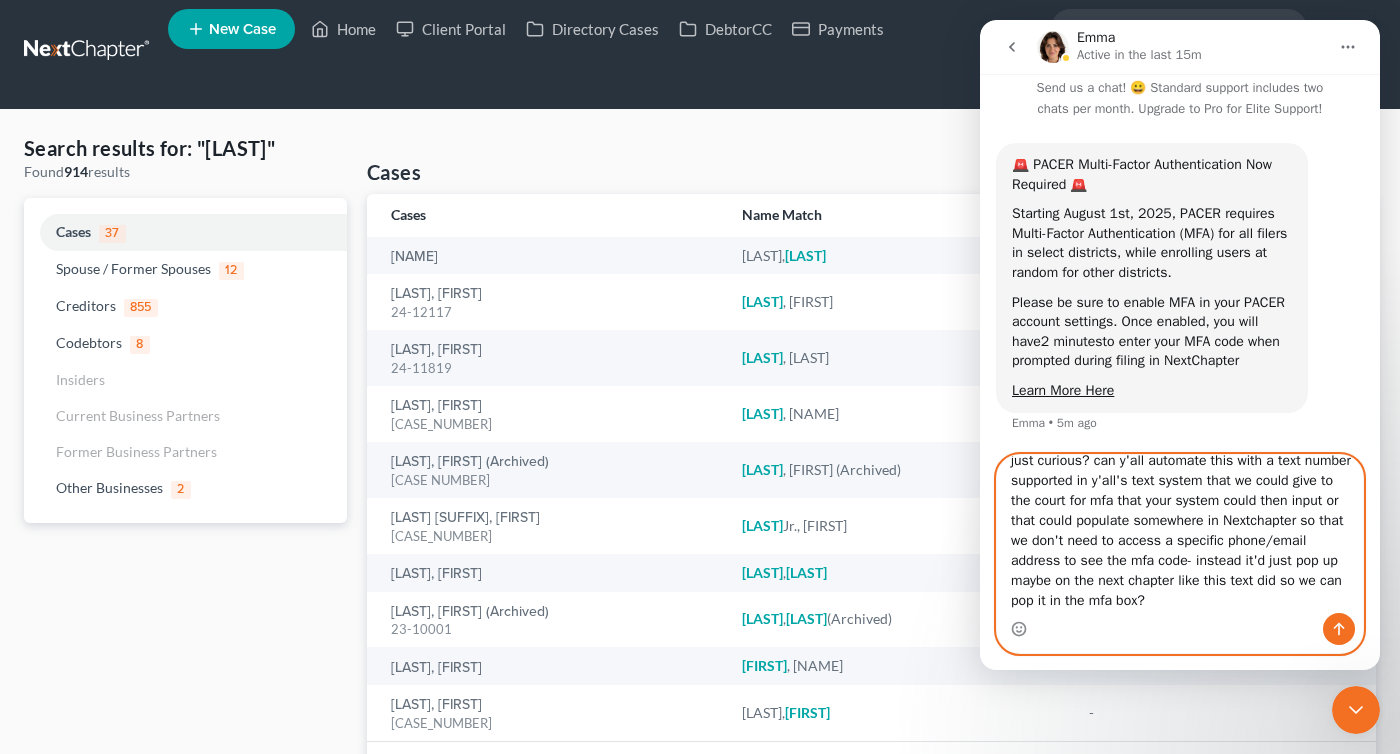 click on "just curious? can y'all automate this with a text number supported in y'all's text system that we could give to the court for mfa that your system could then input or that could populate somewhere in Nextchapter so that we don't need to access a specific phone/email address to see the mfa code- instead it'd just pop up maybe on the next chapter like this text did so we can pop it in the mfa box?" at bounding box center [1180, 534] 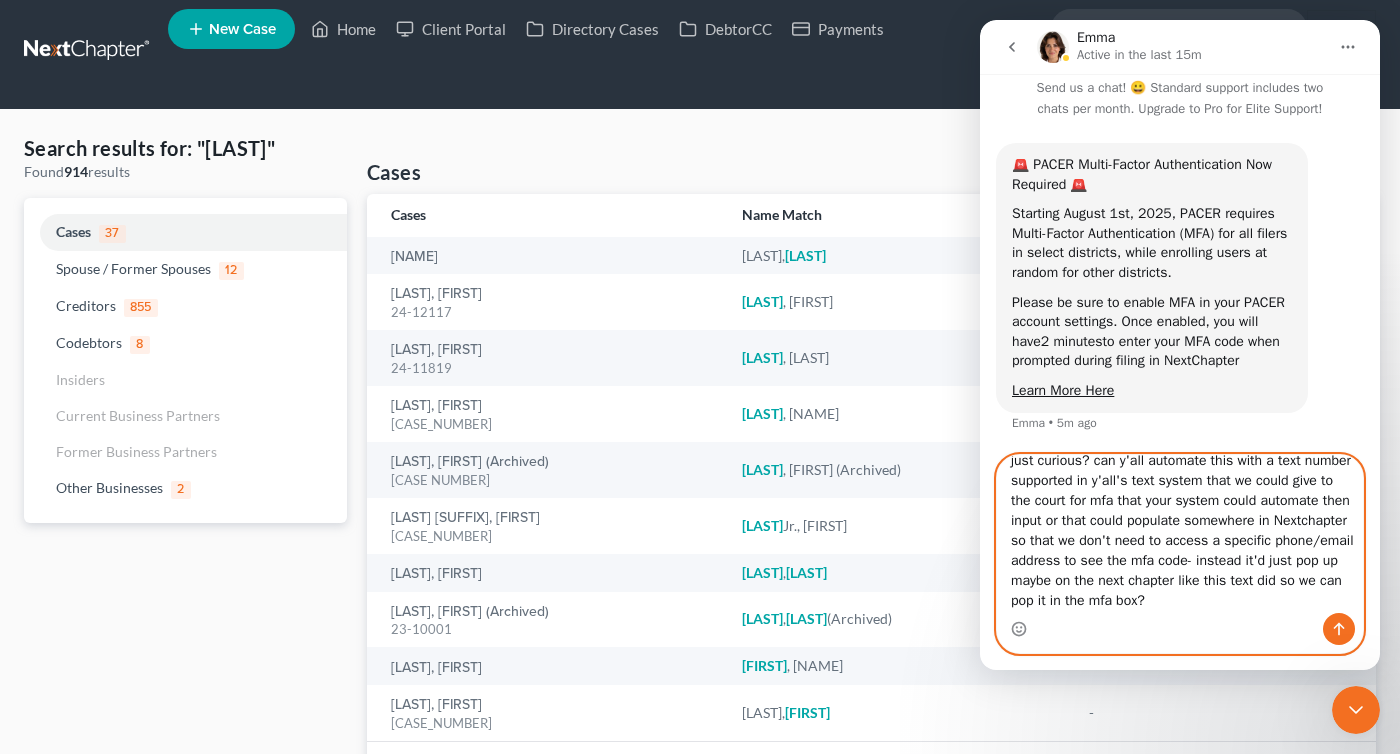 click on "just curious? can y'all automate this with a text number supported in y'all's text system that we could give to the court for mfa that your system could automate then input or that could populate somewhere in Nextchapter so that we don't need to access a specific phone/email address to see the mfa code- instead it'd just pop up maybe on the next chapter like this text did so we can pop it in the mfa box?" at bounding box center (1180, 534) 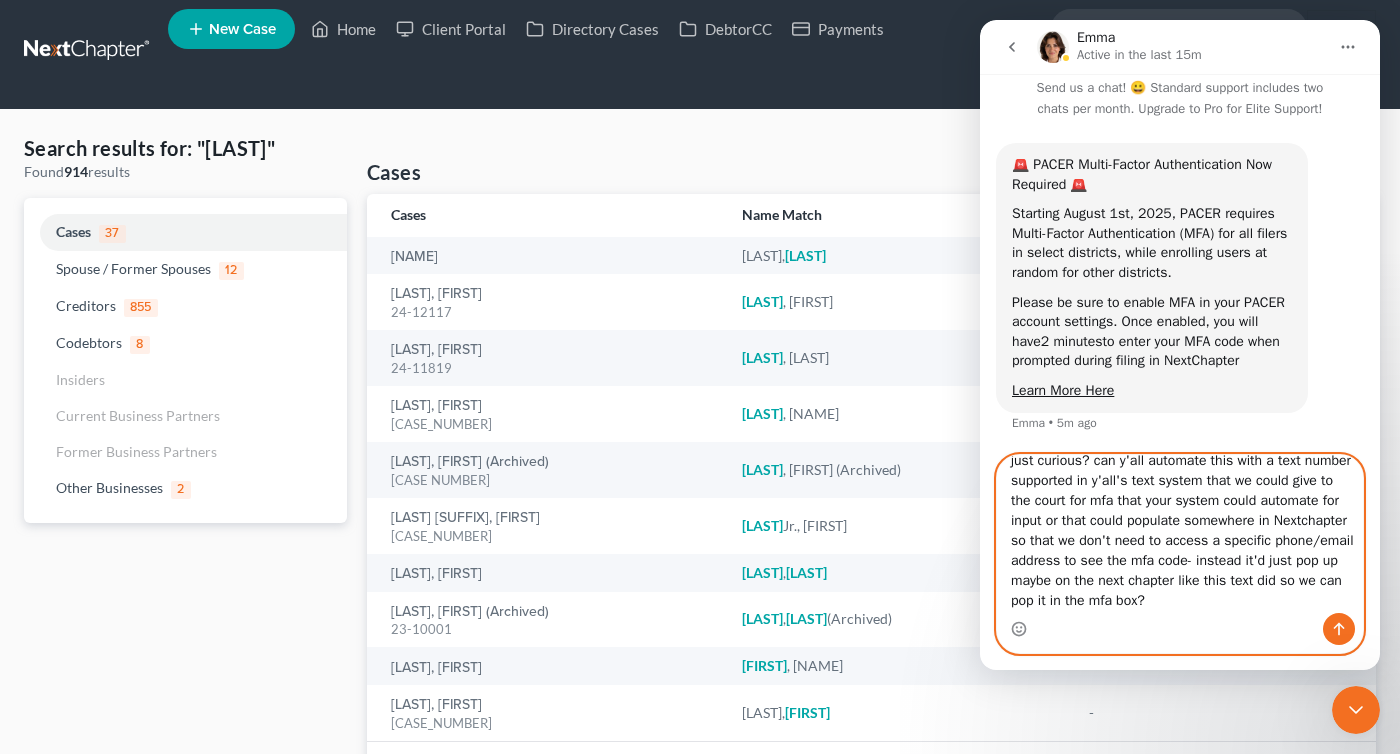 click on "just curious? can y'all automate this with a text number supported in y'all's text system that we could give to the court for mfa that your system could automate for input or that could populate somewhere in Nextchapter so that we don't need to access a specific phone/email address to see the mfa code- instead it'd just pop up maybe on the next chapter like this text did so we can pop it in the mfa box?" at bounding box center [1180, 534] 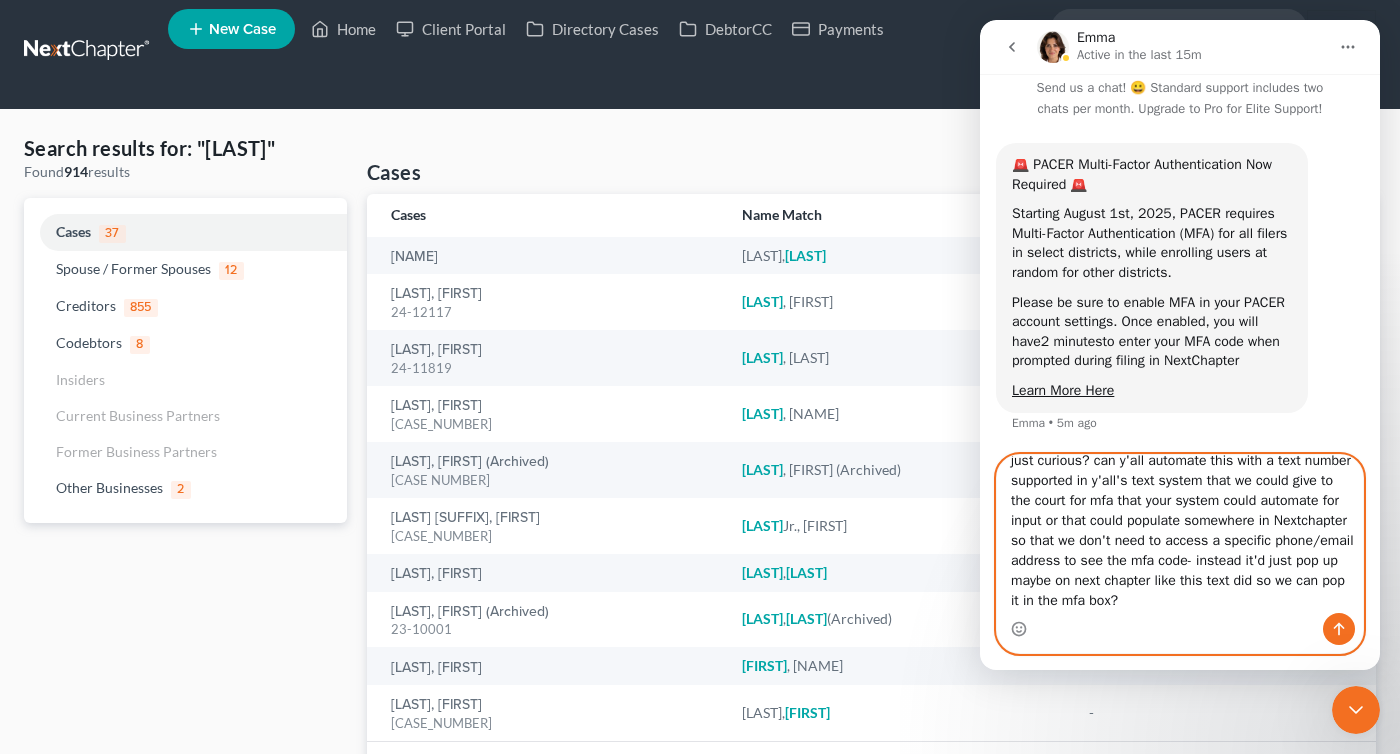 click on "just curious? can y'all automate this with a text number supported in y'all's text system that we could give to the court for mfa that your system could automate for input or that could populate somewhere in Nextchapter so that we don't need to access a specific phone/email address to see the mfa code- instead it'd just pop up maybe on next chapter like this text did so we can pop it in the mfa box?" at bounding box center [1180, 534] 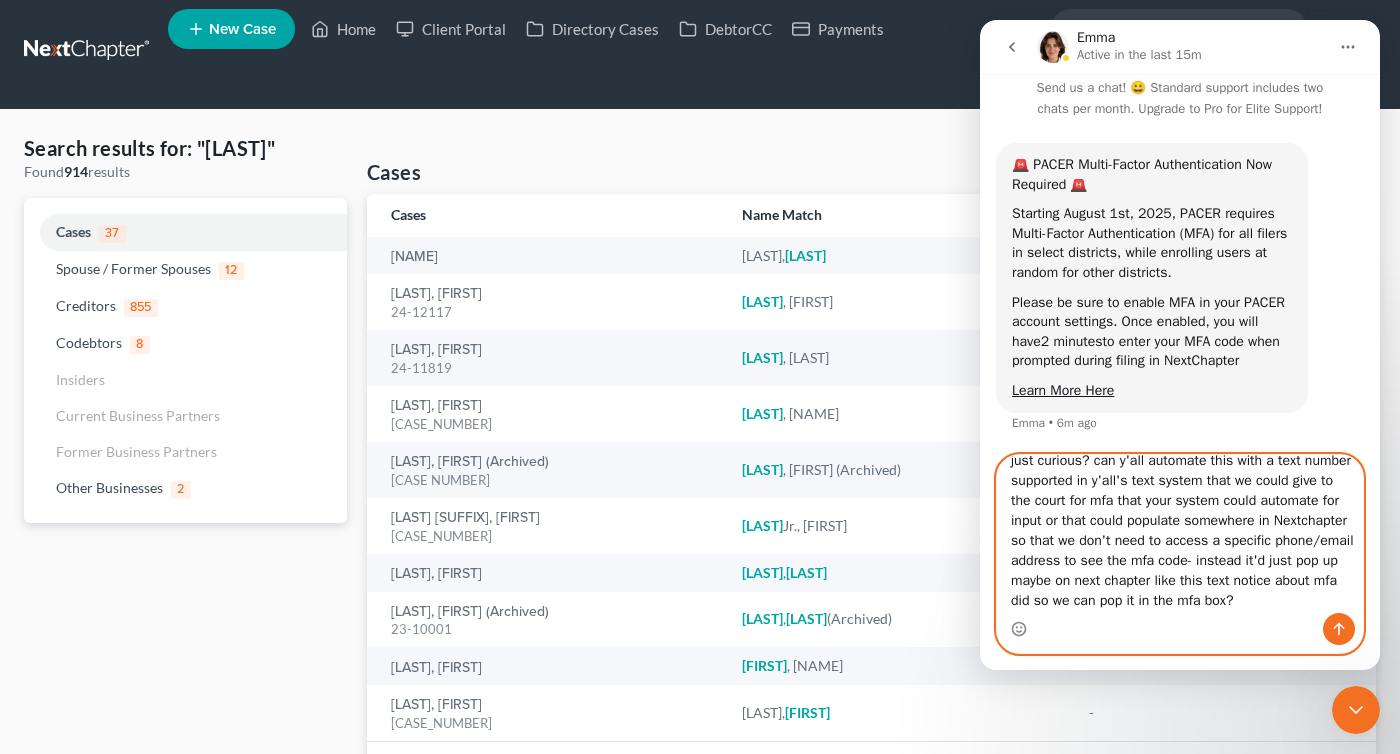 click on "just curious? can y'all automate this with a text number supported in y'all's text system that we could give to the court for mfa that your system could automate for input or that could populate somewhere in Nextchapter so that we don't need to access a specific phone/email address to see the mfa code- instead it'd just pop up maybe on next chapter like this text notice about mfa did so we can pop it in the mfa box?" at bounding box center [1180, 534] 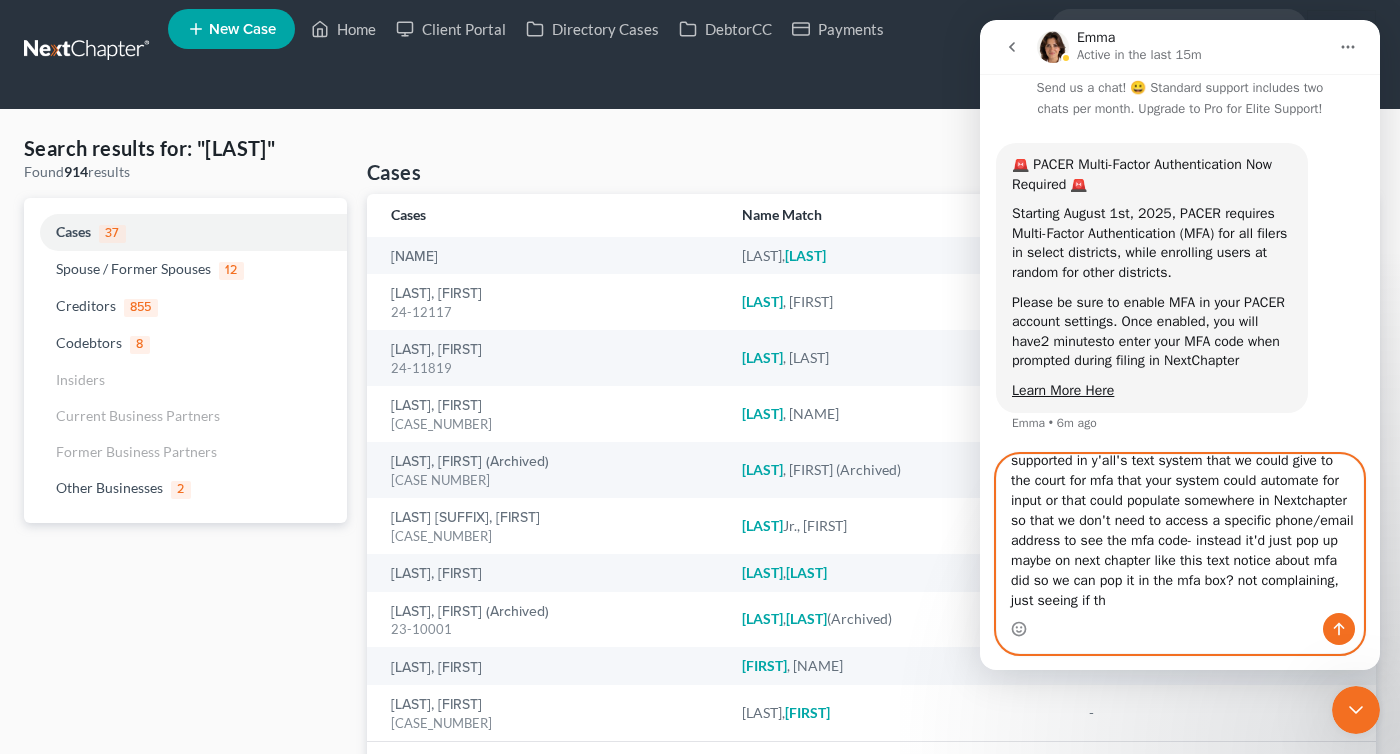 scroll, scrollTop: 52, scrollLeft: 0, axis: vertical 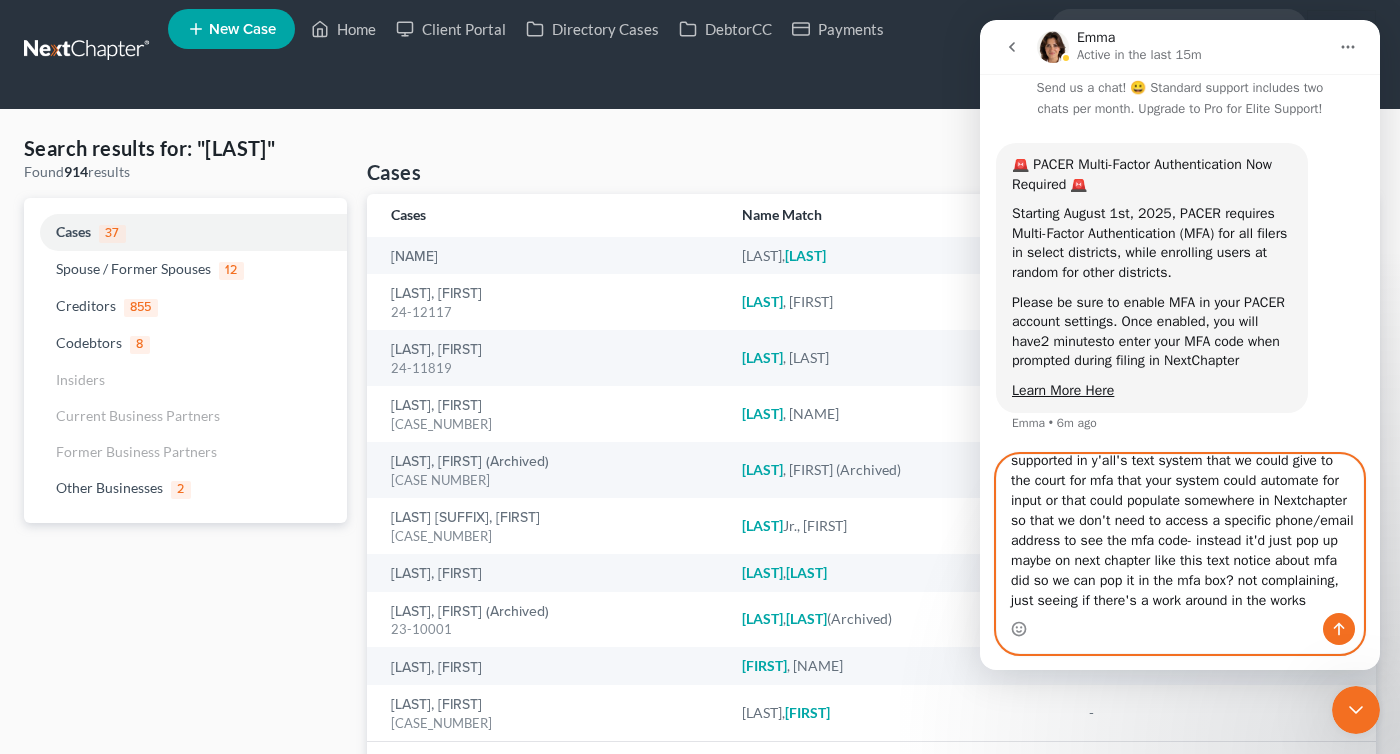 type on "just curious? can y'all automate this with a text number supported in y'all's text system that we could give to the court for mfa that your system could automate for input or that could populate somewhere in Nextchapter so that we don't need to access a specific phone/email address to see the mfa code- instead it'd just pop up maybe on next chapter like this text notice about mfa did so we can pop it in the mfa box? not complaining, just seeing if there's a work around in the works?" 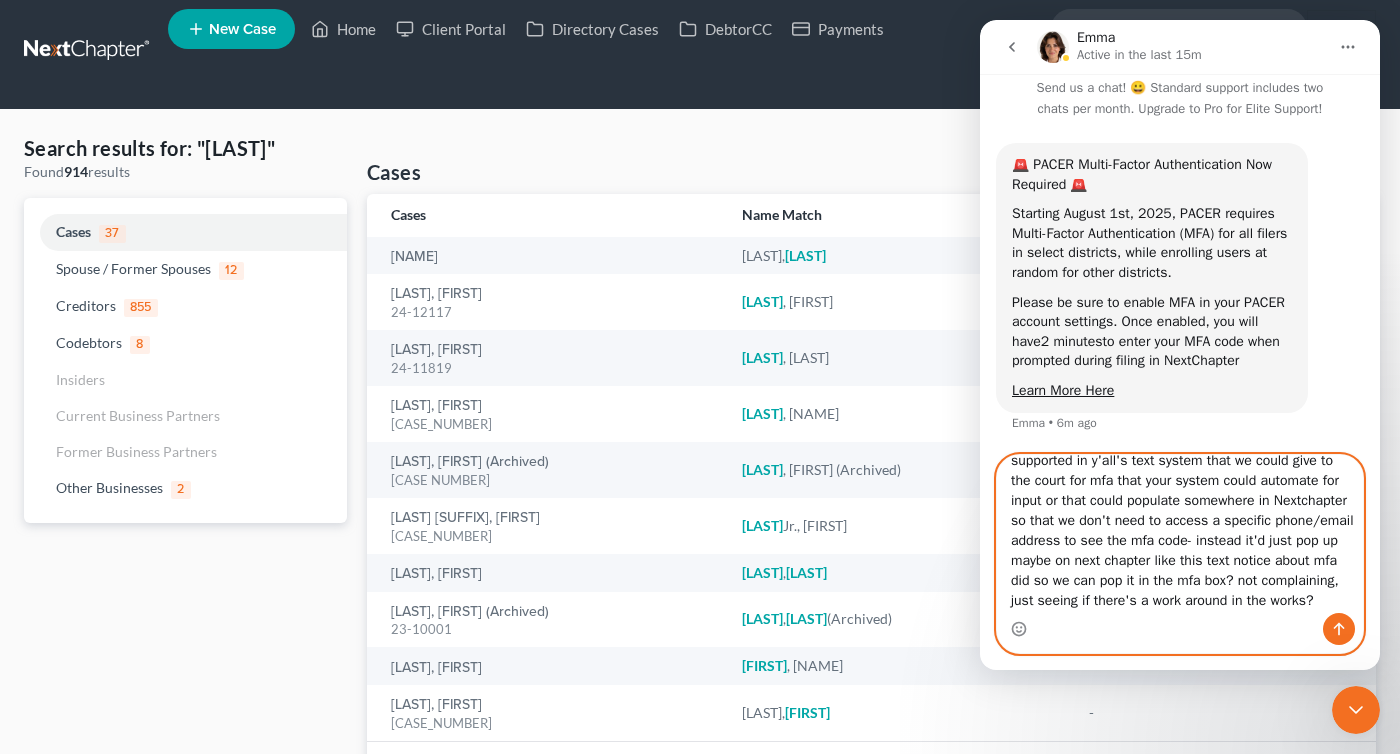 type 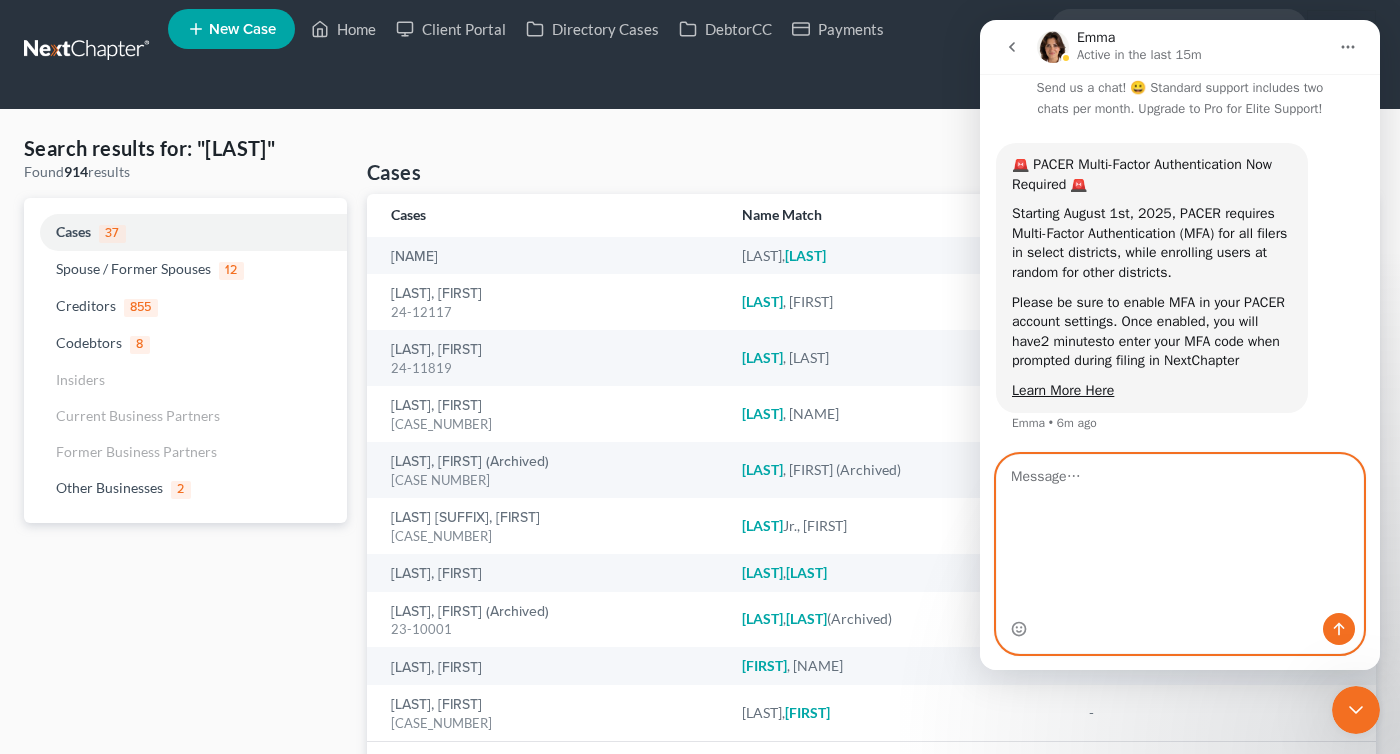 scroll, scrollTop: 0, scrollLeft: 0, axis: both 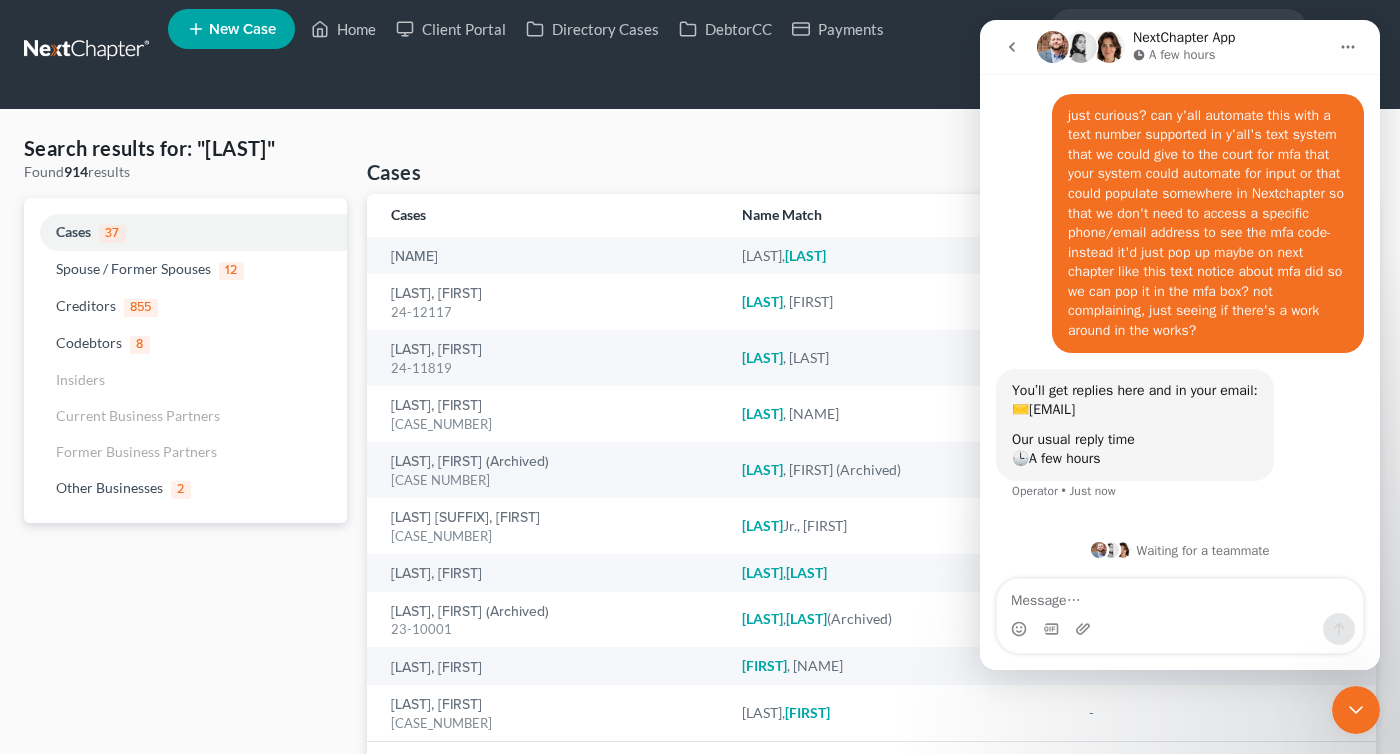 click 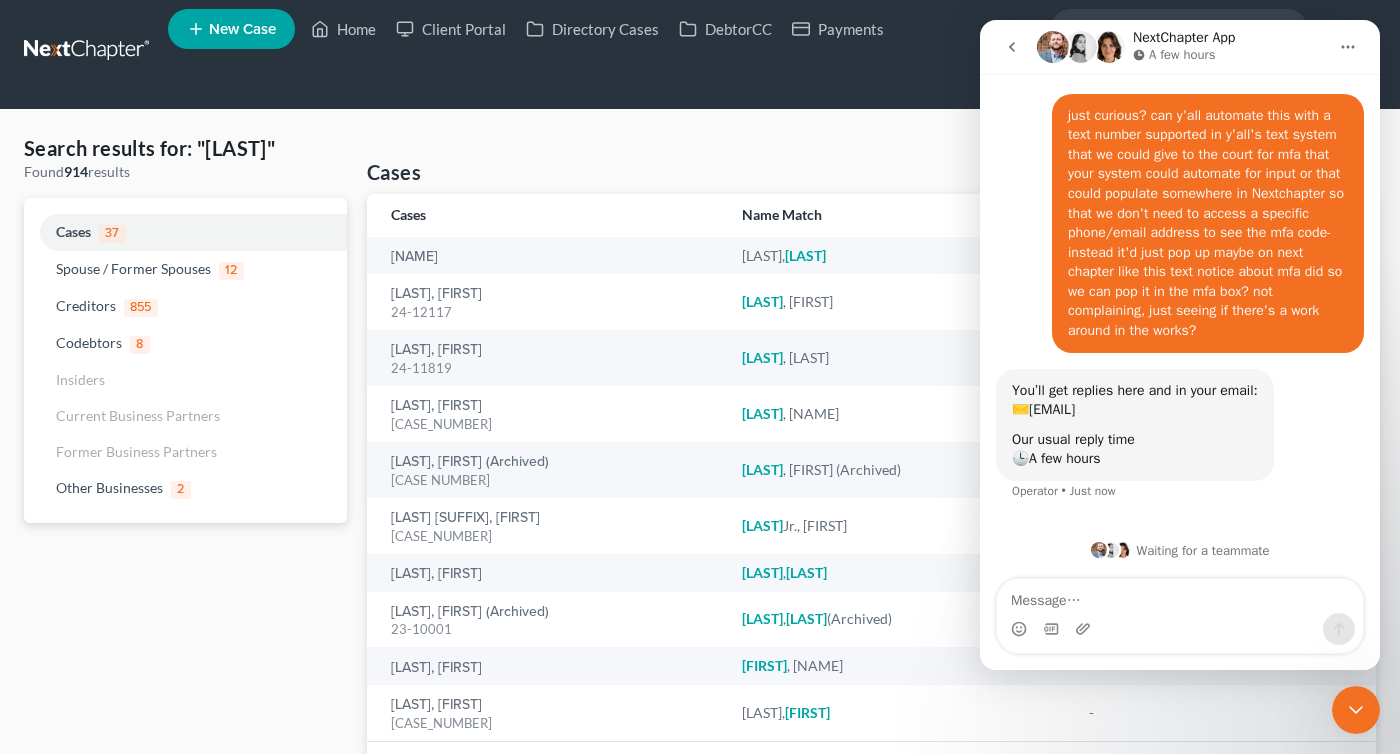scroll, scrollTop: 0, scrollLeft: 0, axis: both 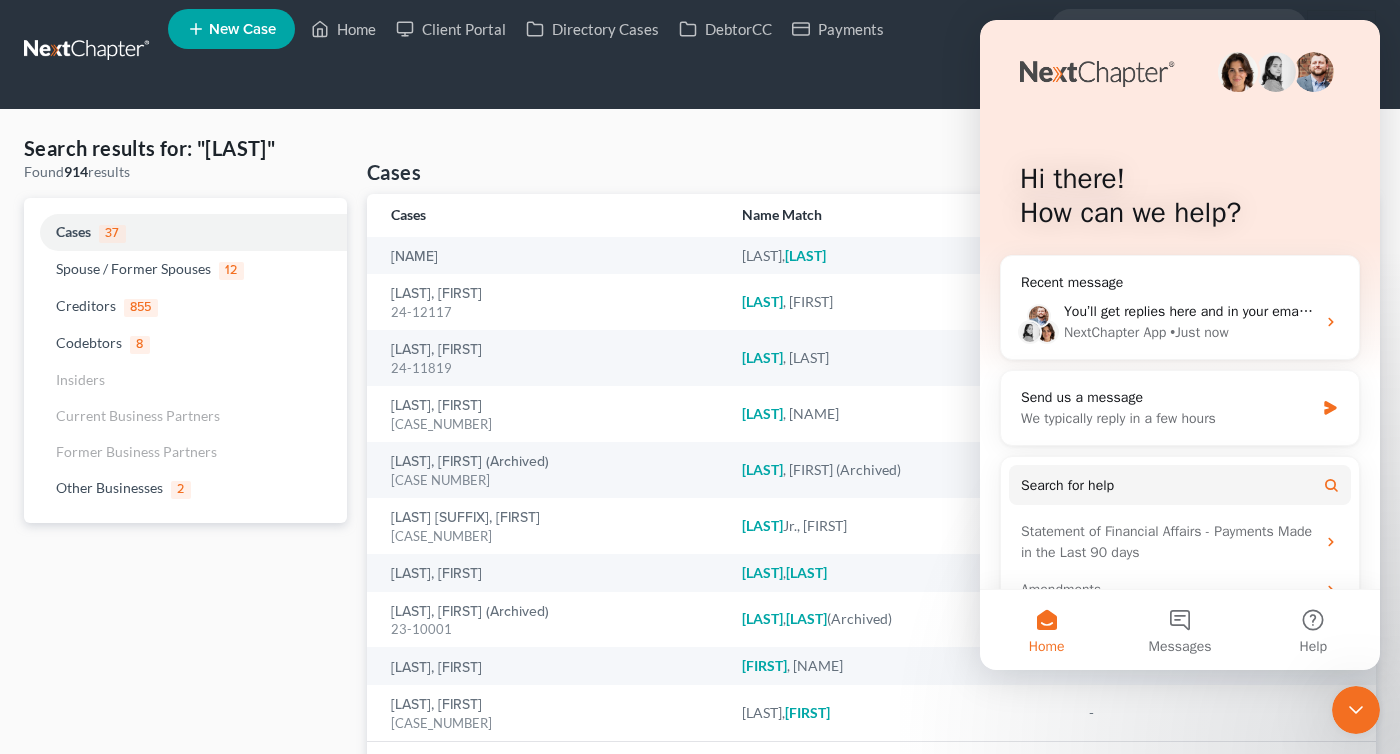 click 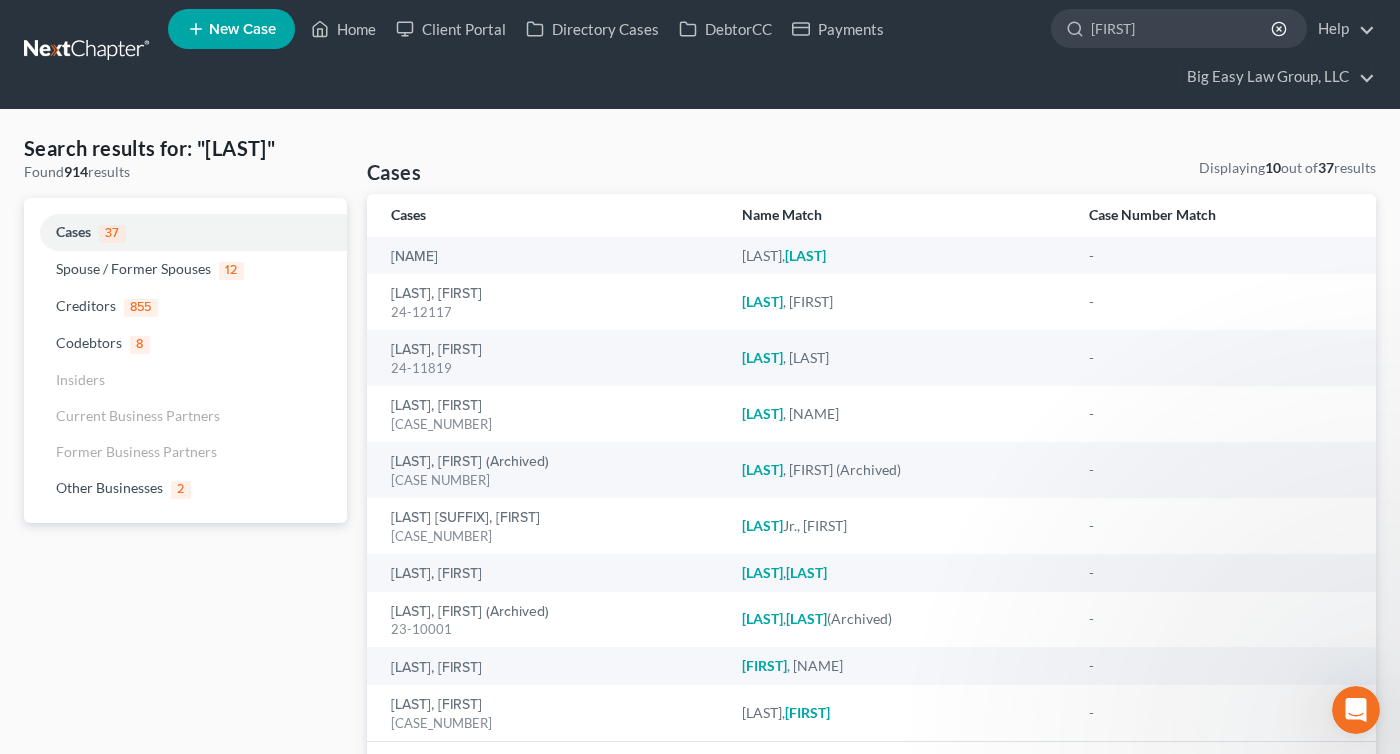 scroll, scrollTop: 0, scrollLeft: 0, axis: both 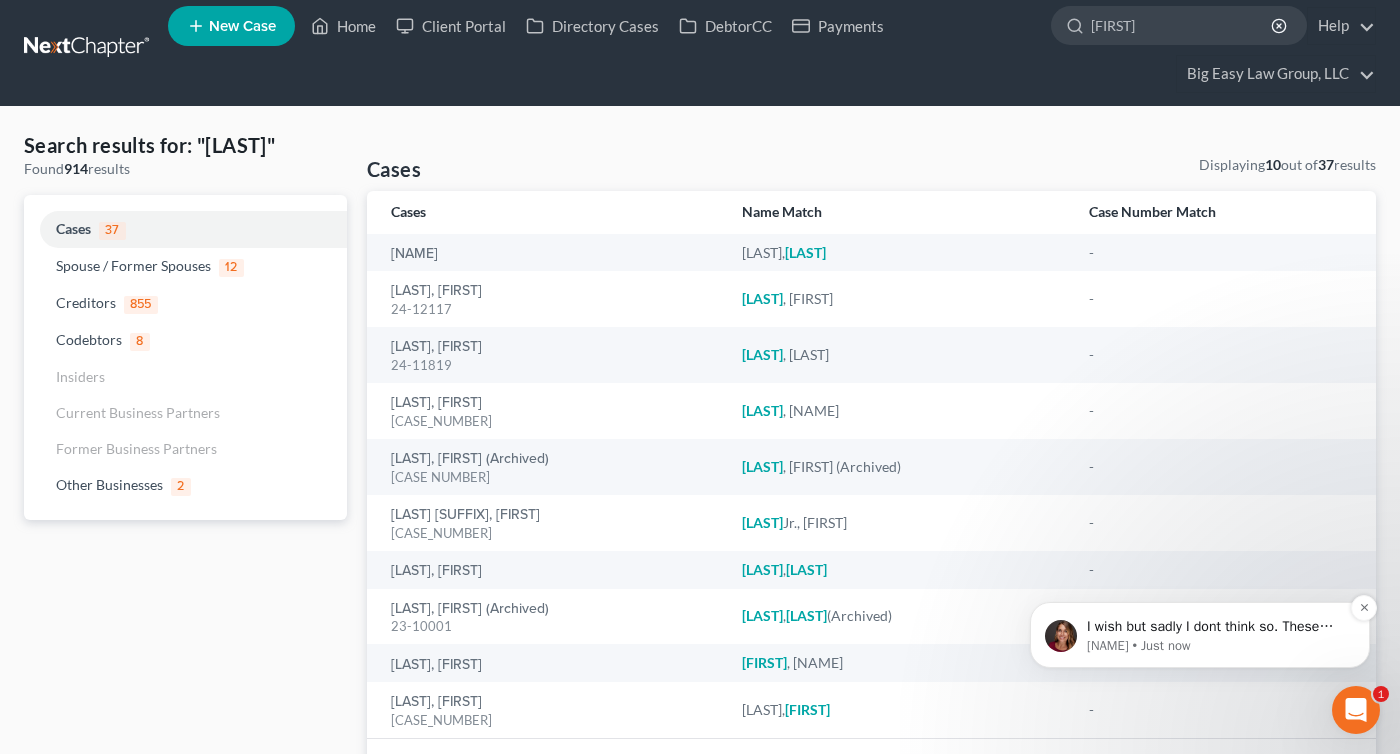 click on "[NAME] • Just now" at bounding box center [1216, 646] 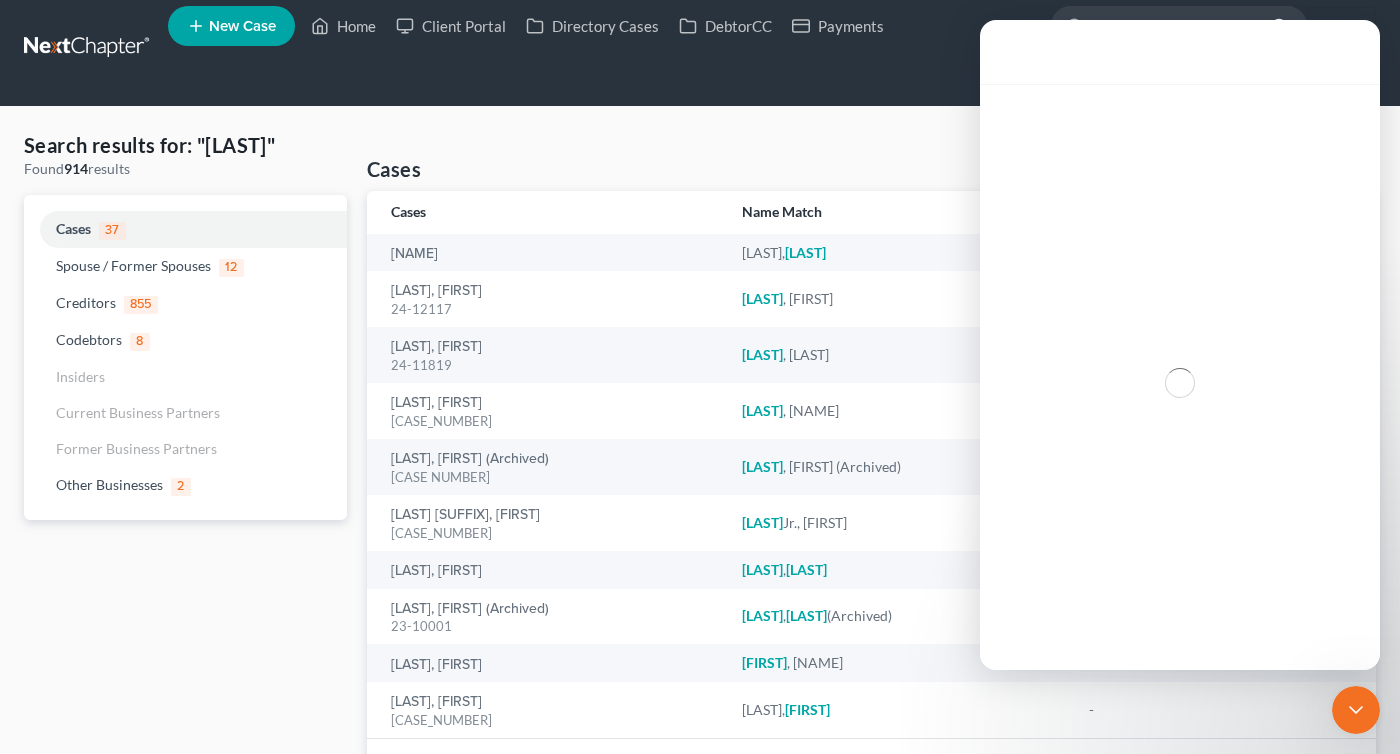 scroll, scrollTop: 3, scrollLeft: 0, axis: vertical 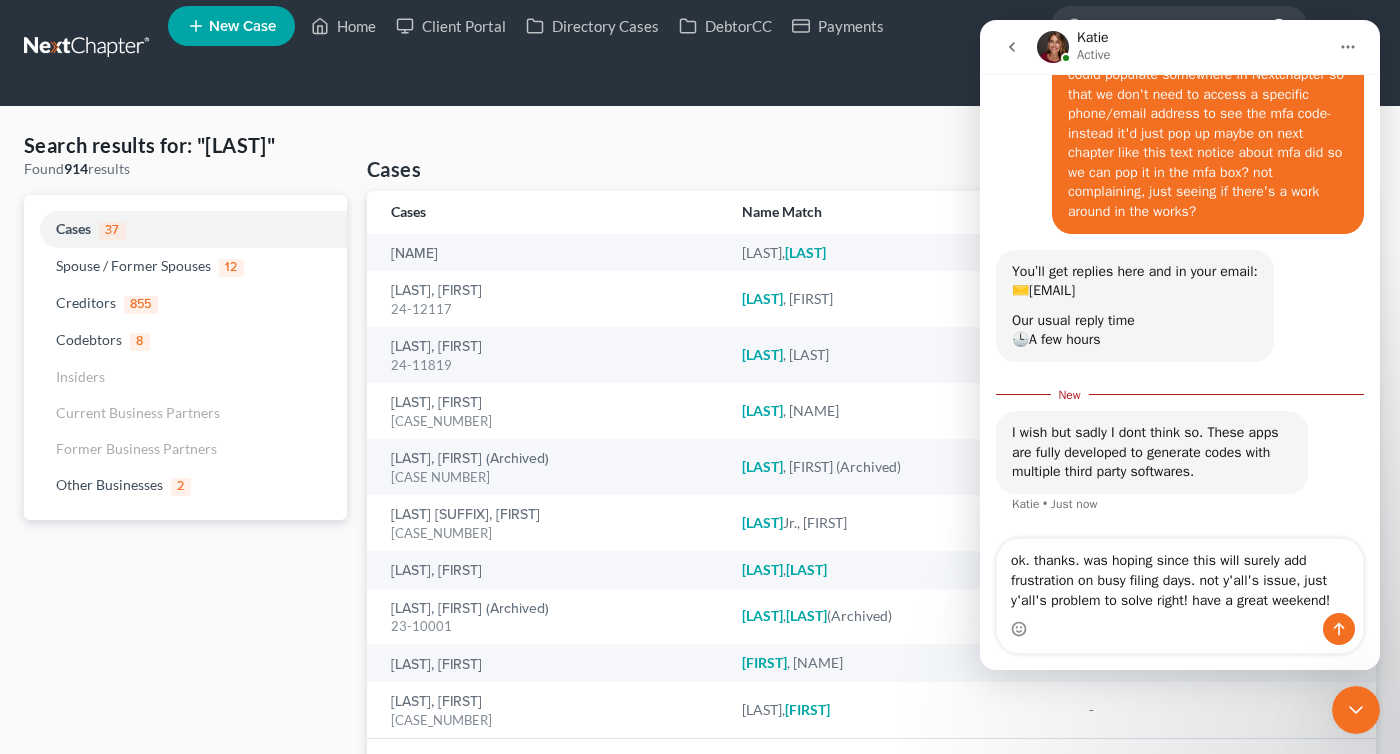type on "ok. thanks. was hoping since this will surely add frustration on busy filing days. not y'all's issue, just y'all's problem to solve right! have a great weekend!" 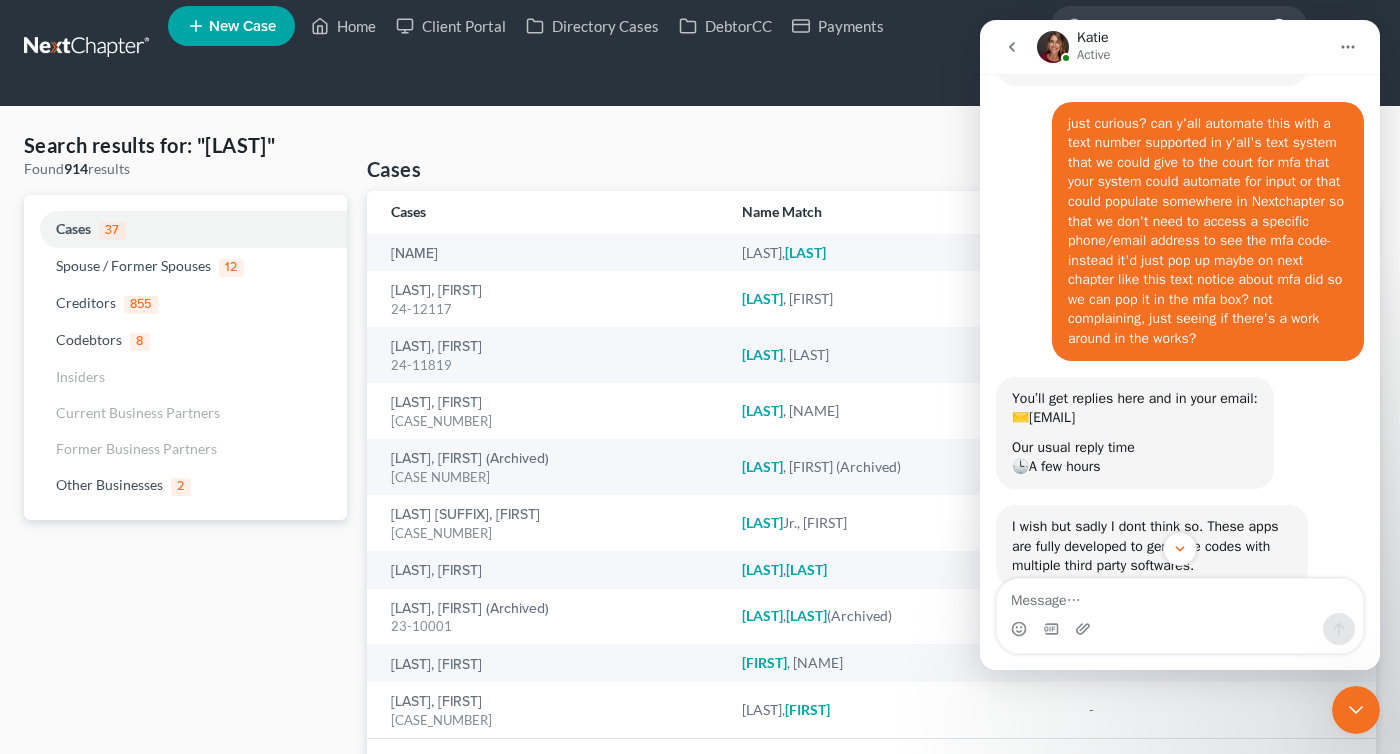 scroll, scrollTop: 550, scrollLeft: 0, axis: vertical 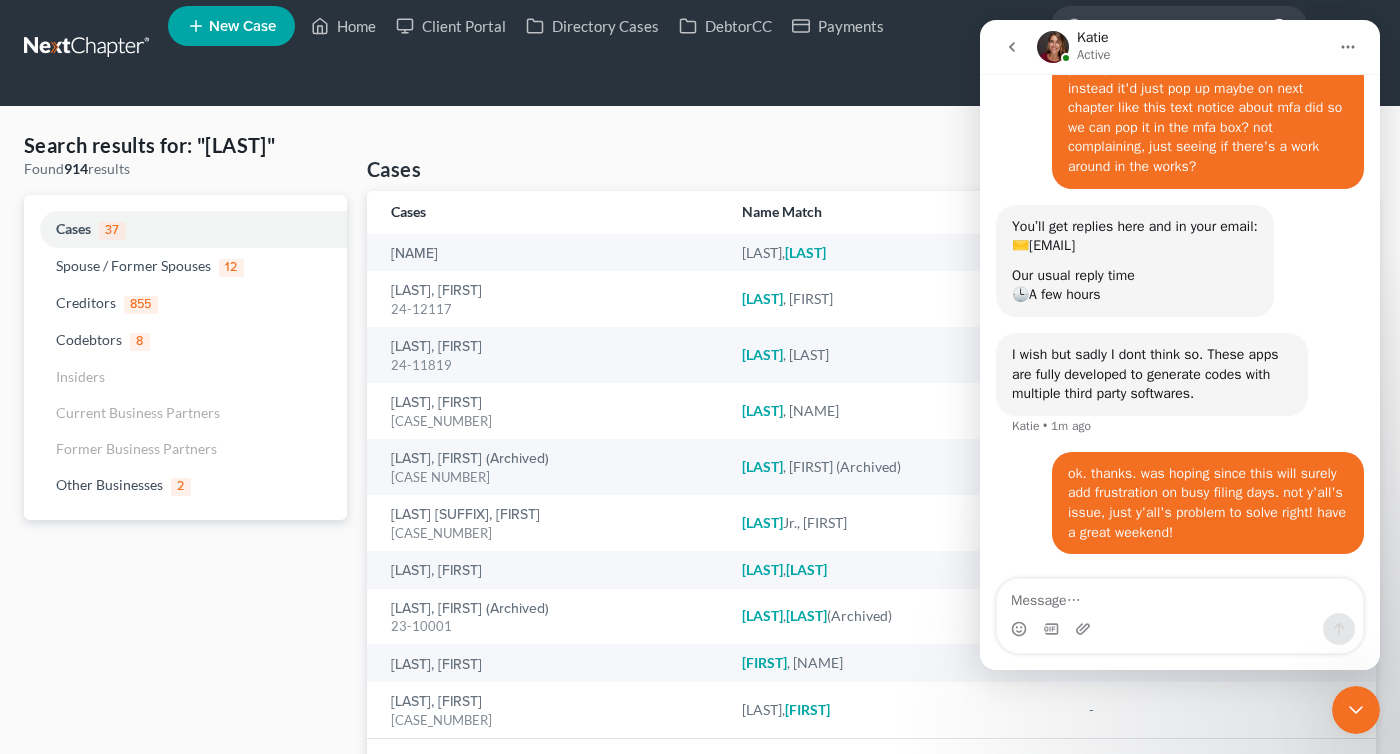 click 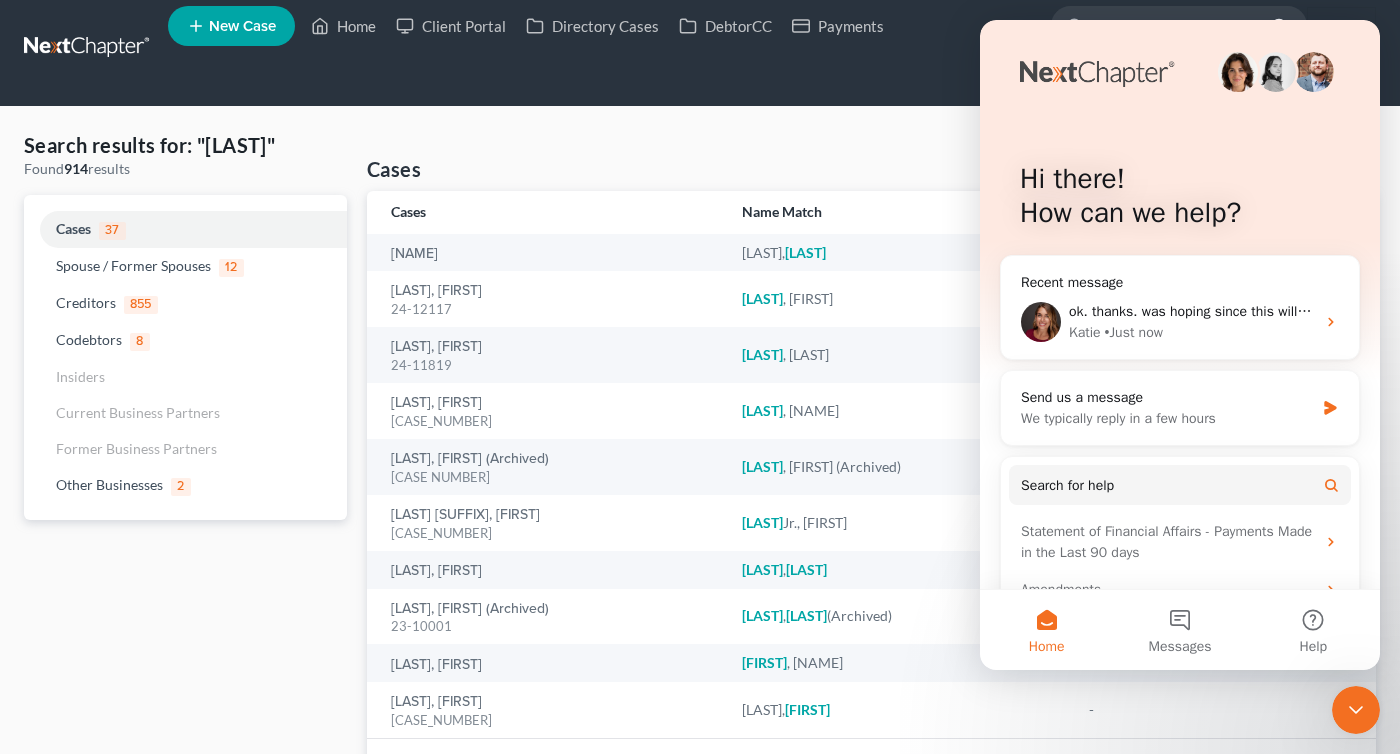 scroll, scrollTop: 0, scrollLeft: 0, axis: both 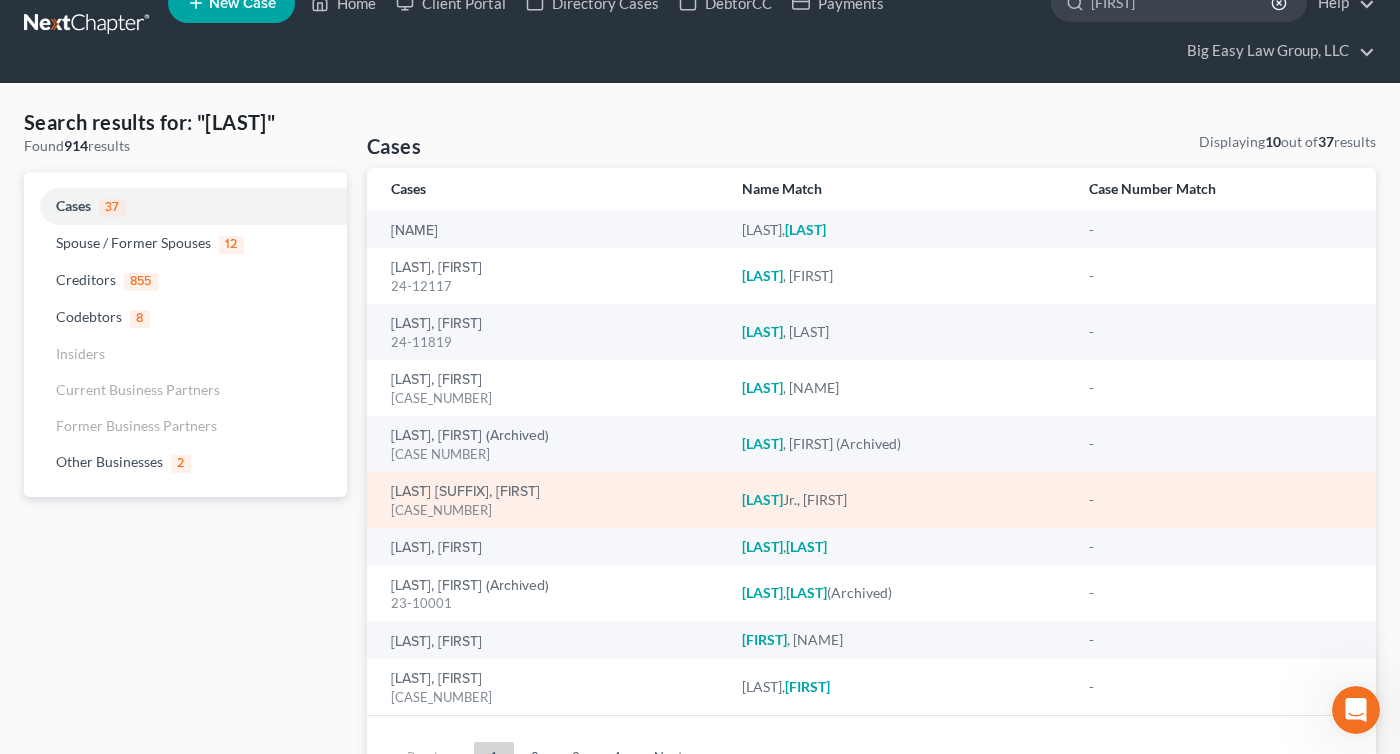 click on "[CASE_NUMBER]" at bounding box center [550, 510] 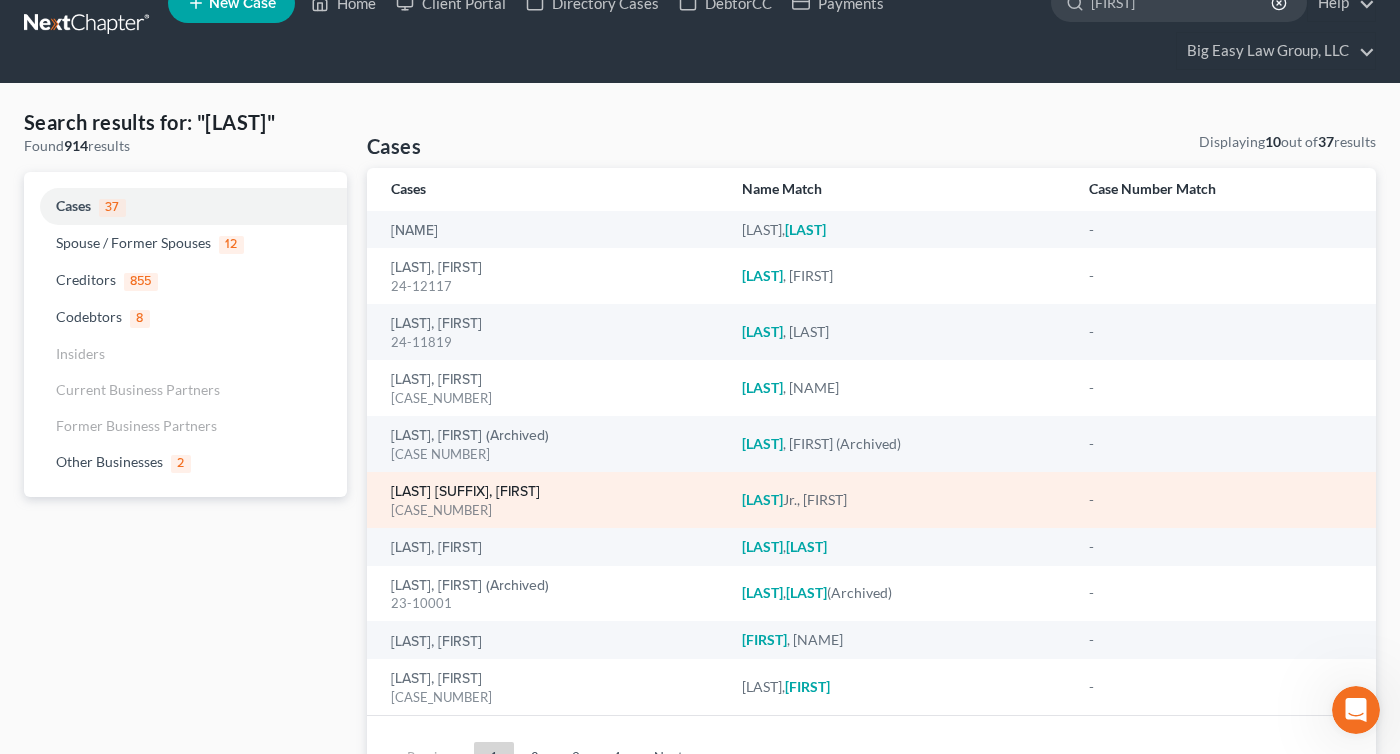 click on "[LAST] [SUFFIX], [FIRST]" at bounding box center [465, 492] 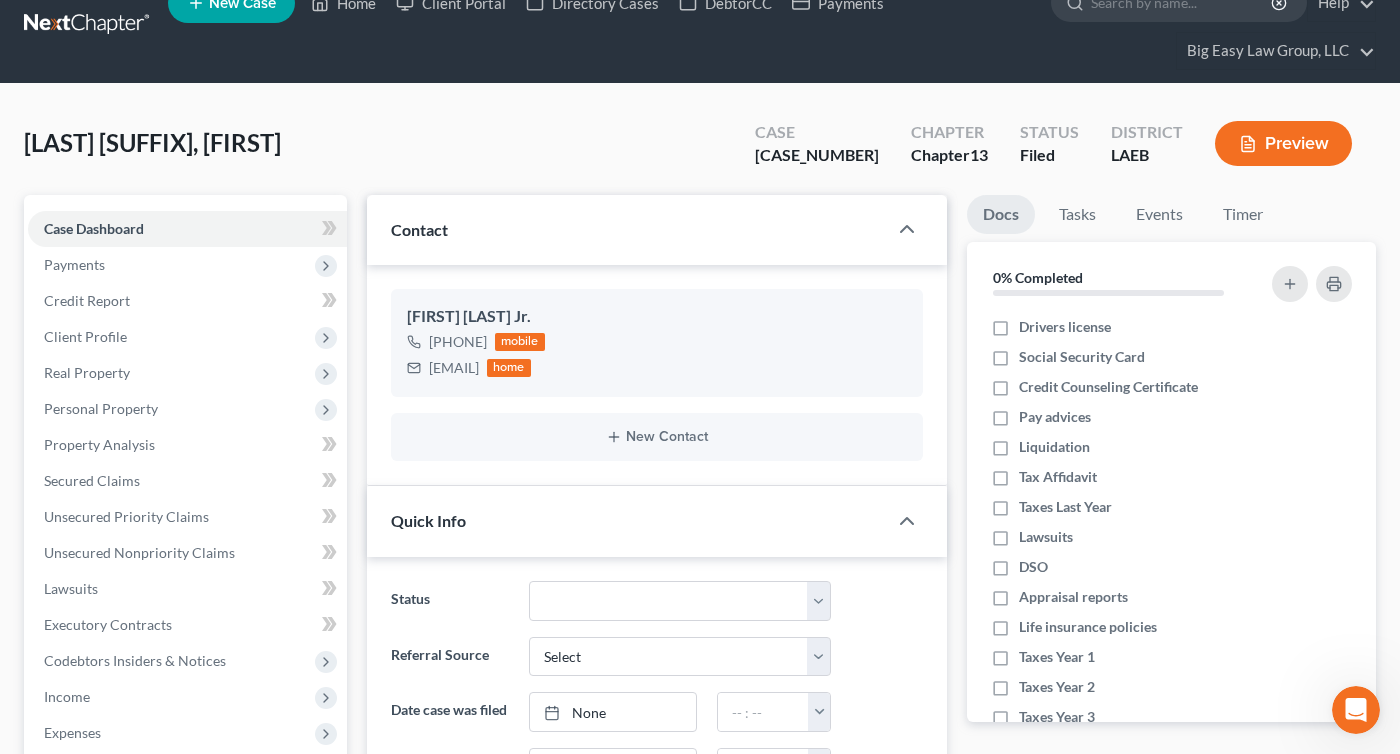 scroll, scrollTop: 6958, scrollLeft: 0, axis: vertical 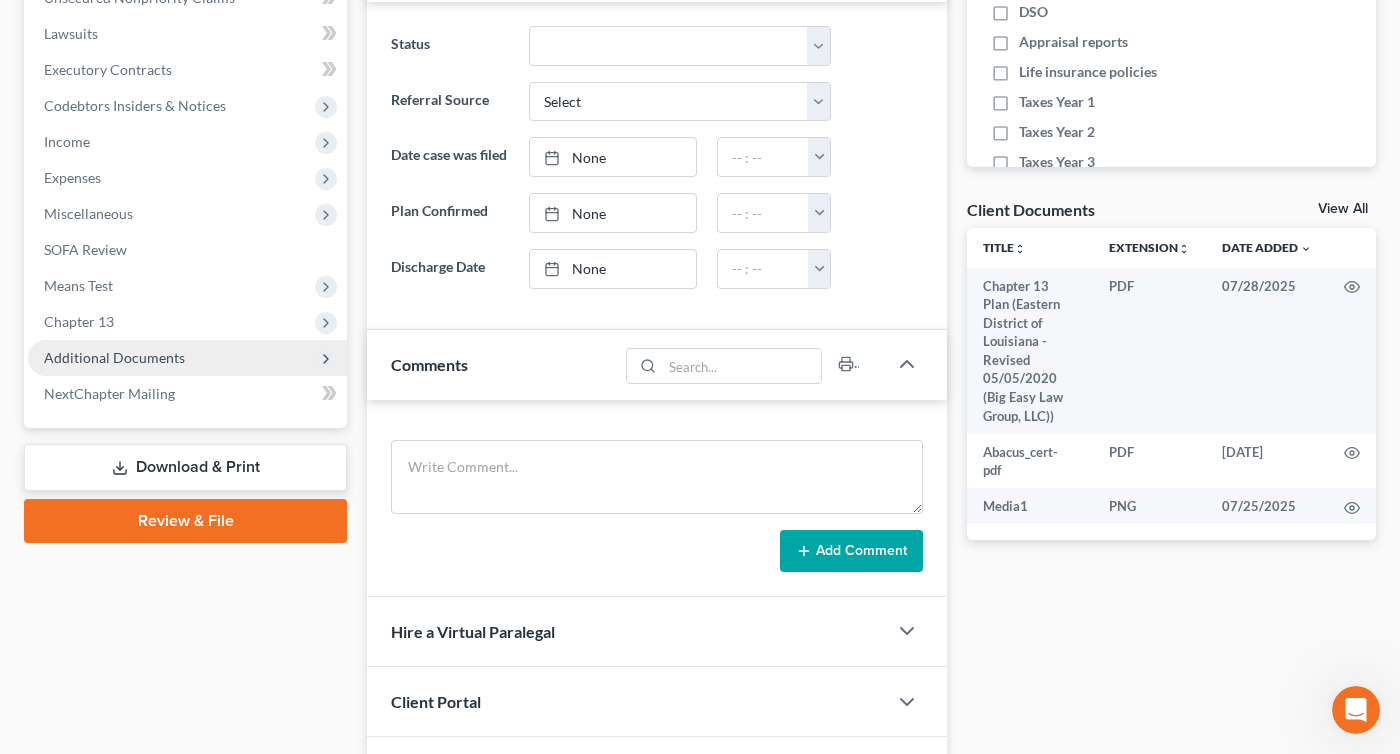 click on "Additional Documents" at bounding box center (114, 357) 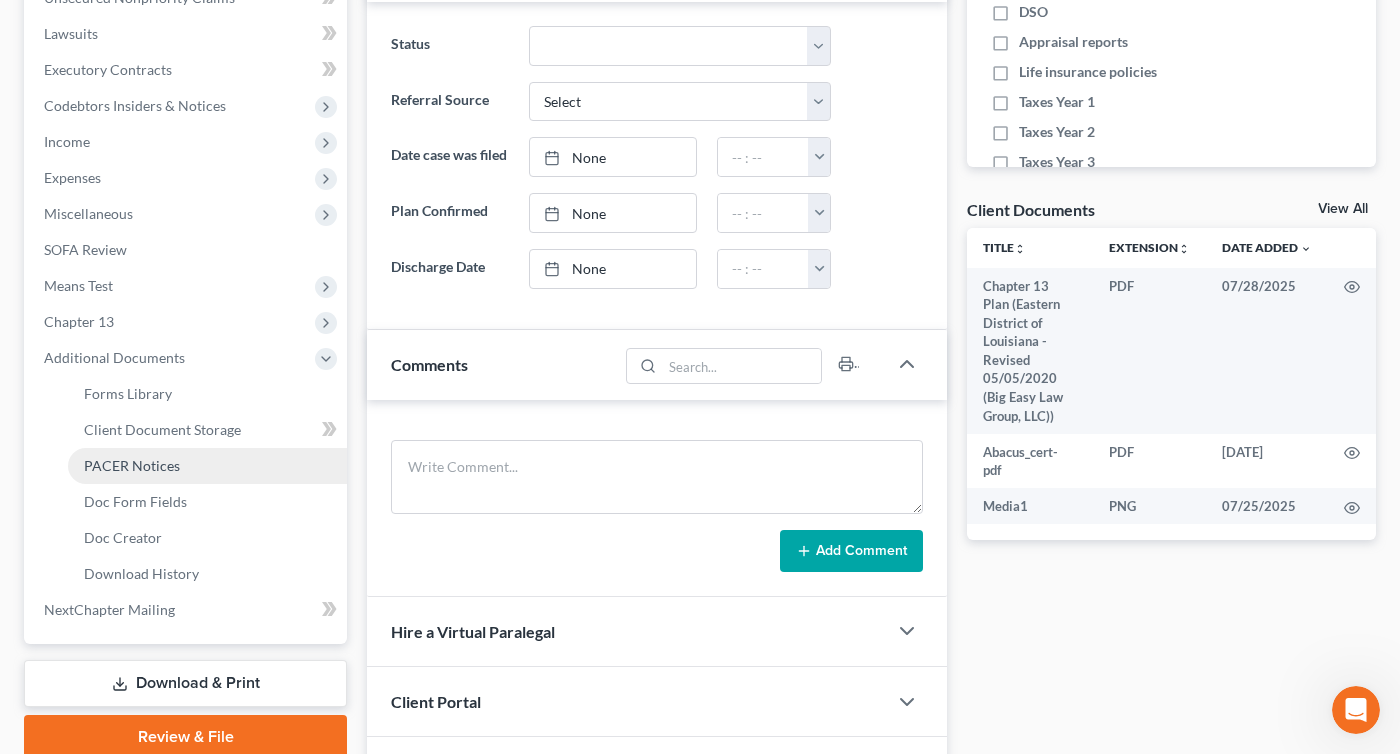 click on "PACER Notices" at bounding box center [132, 465] 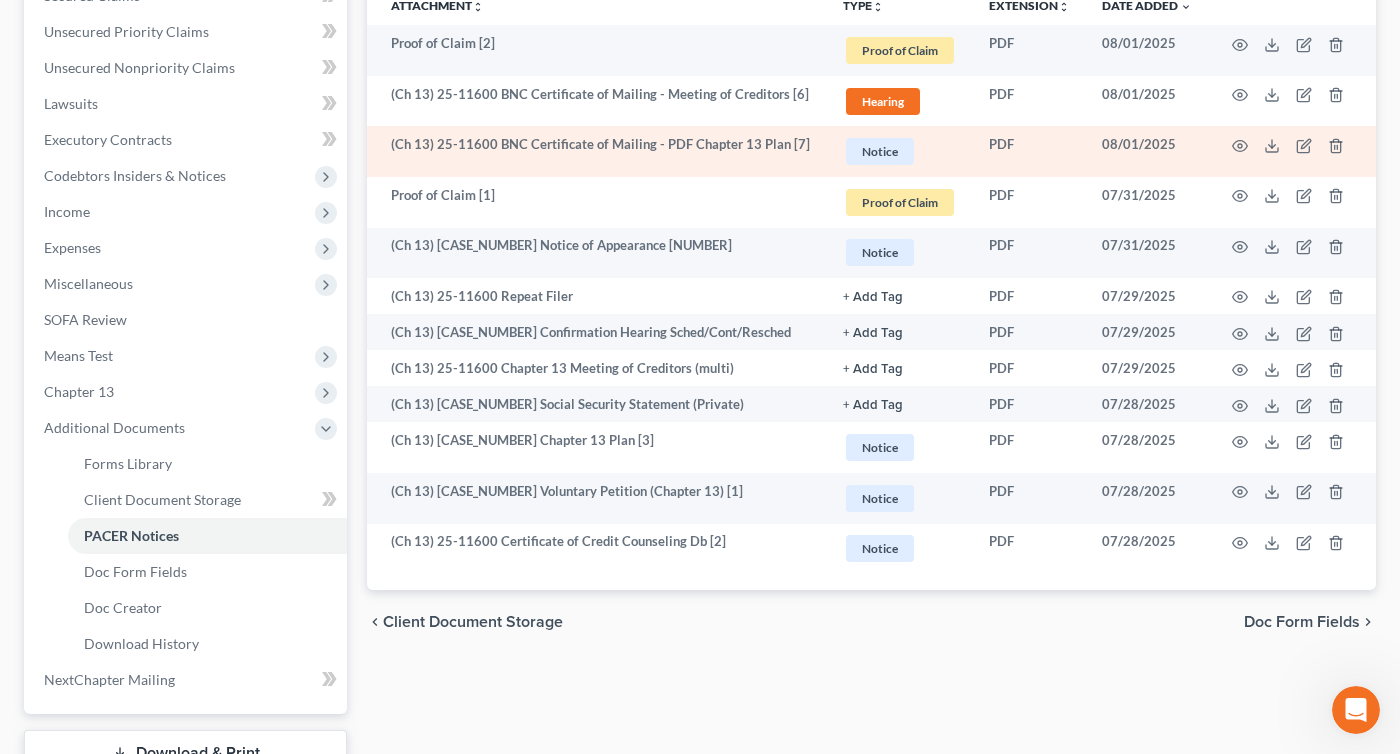 scroll, scrollTop: 519, scrollLeft: 0, axis: vertical 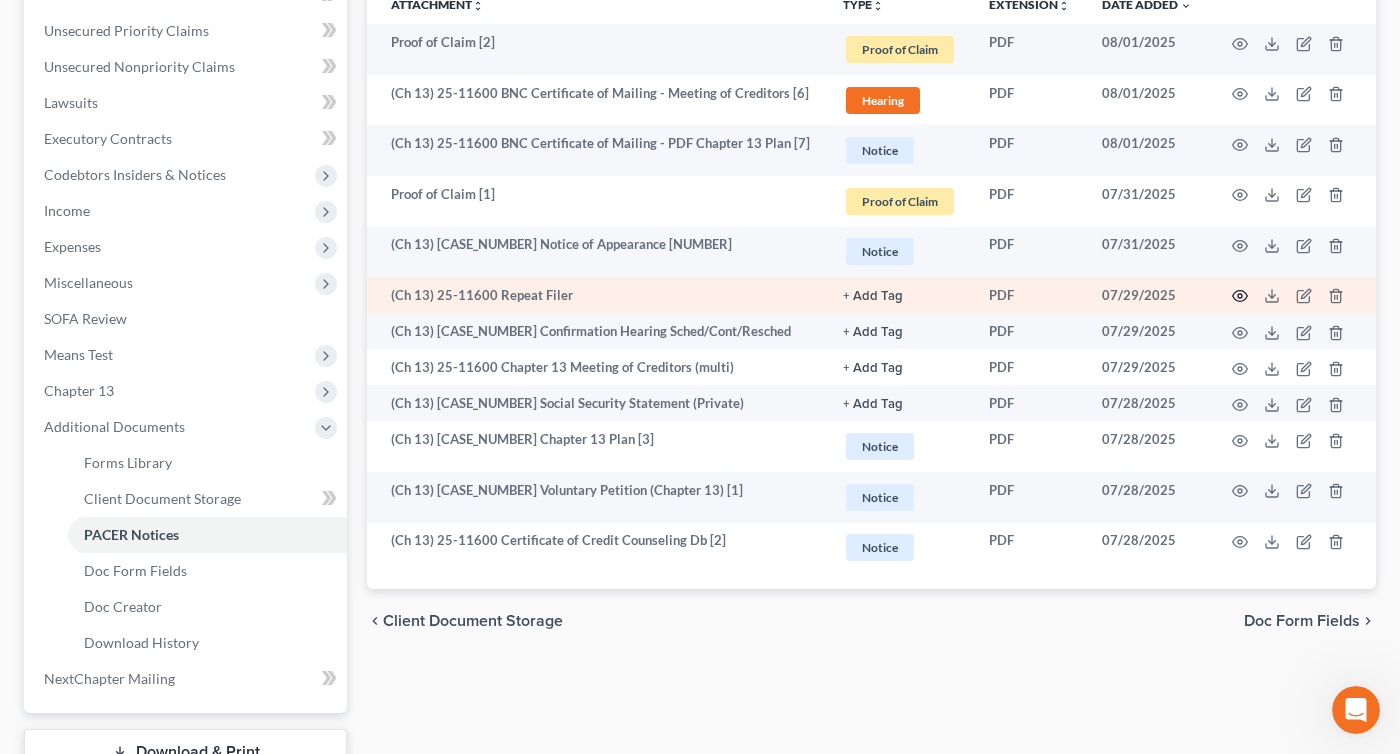 click 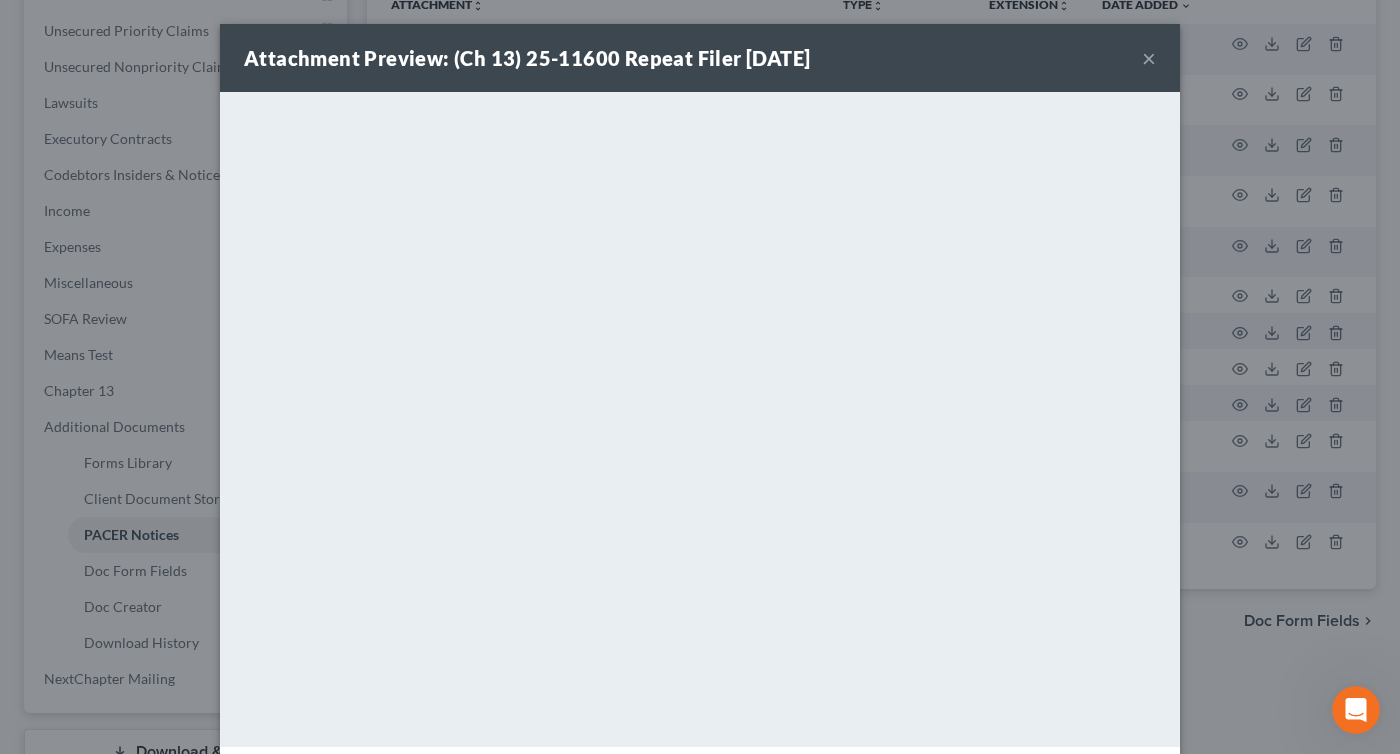 click on "×" at bounding box center (1149, 58) 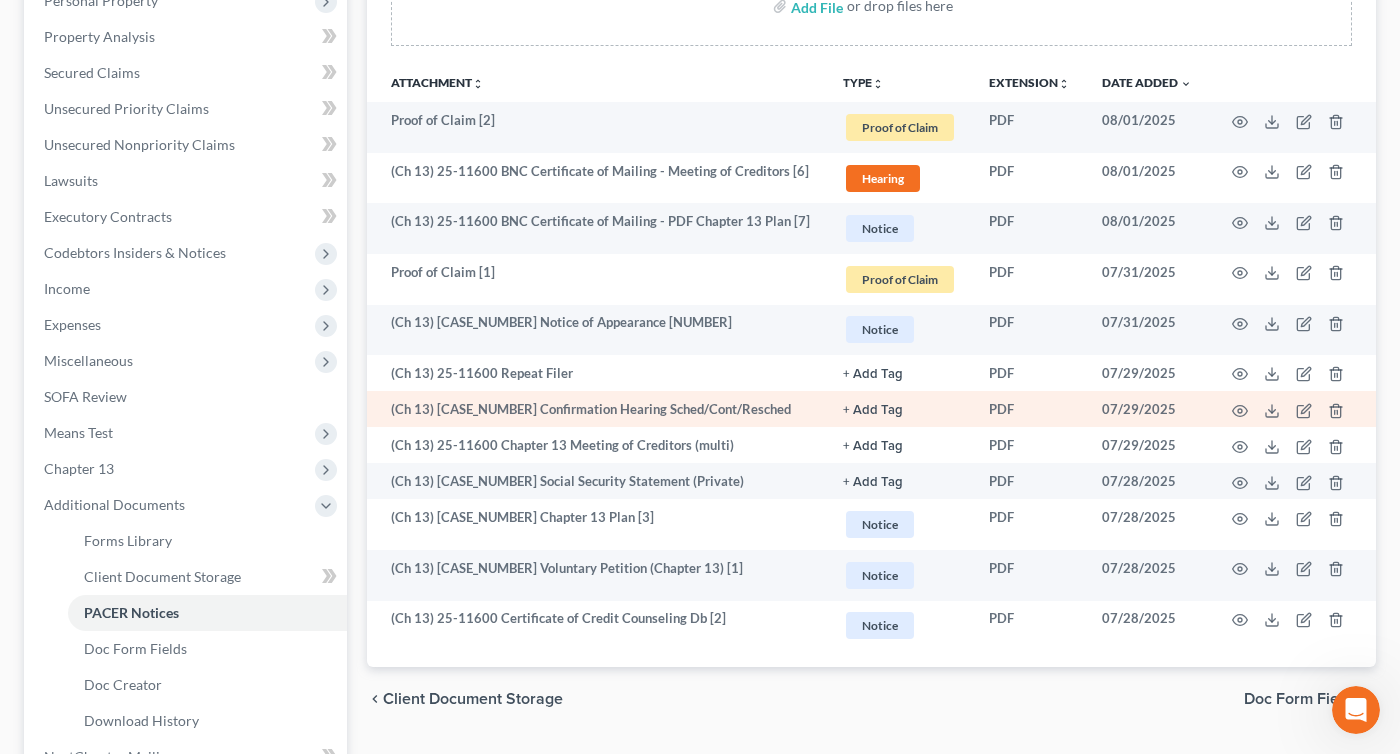 scroll, scrollTop: 440, scrollLeft: 0, axis: vertical 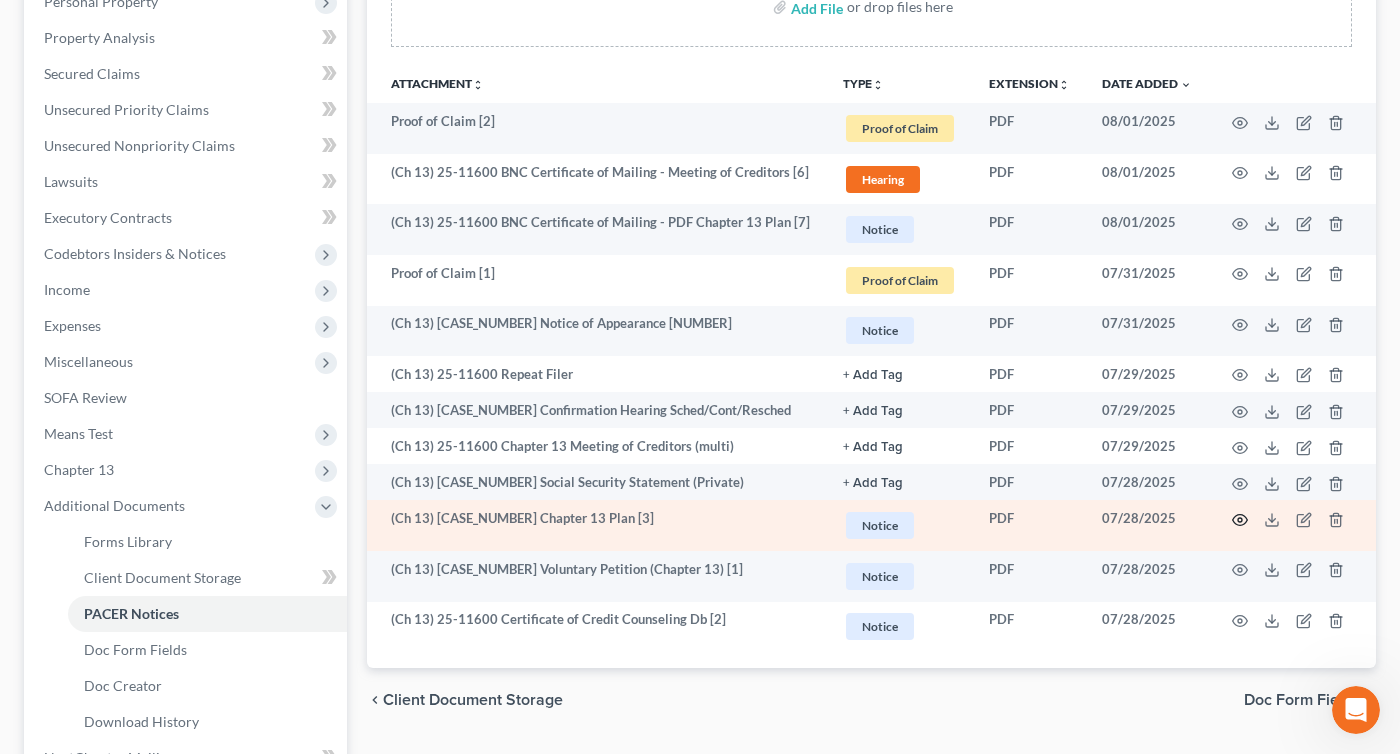 click 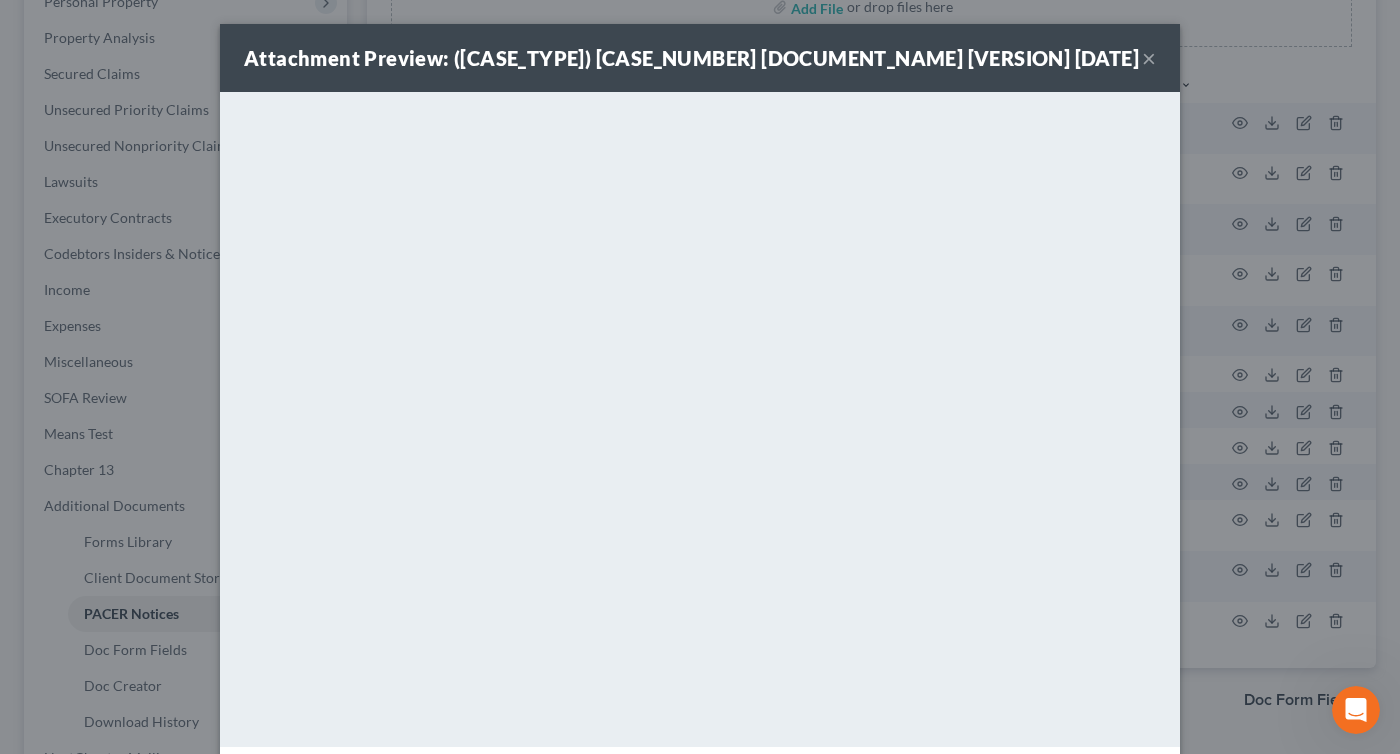 click on "×" at bounding box center [1149, 58] 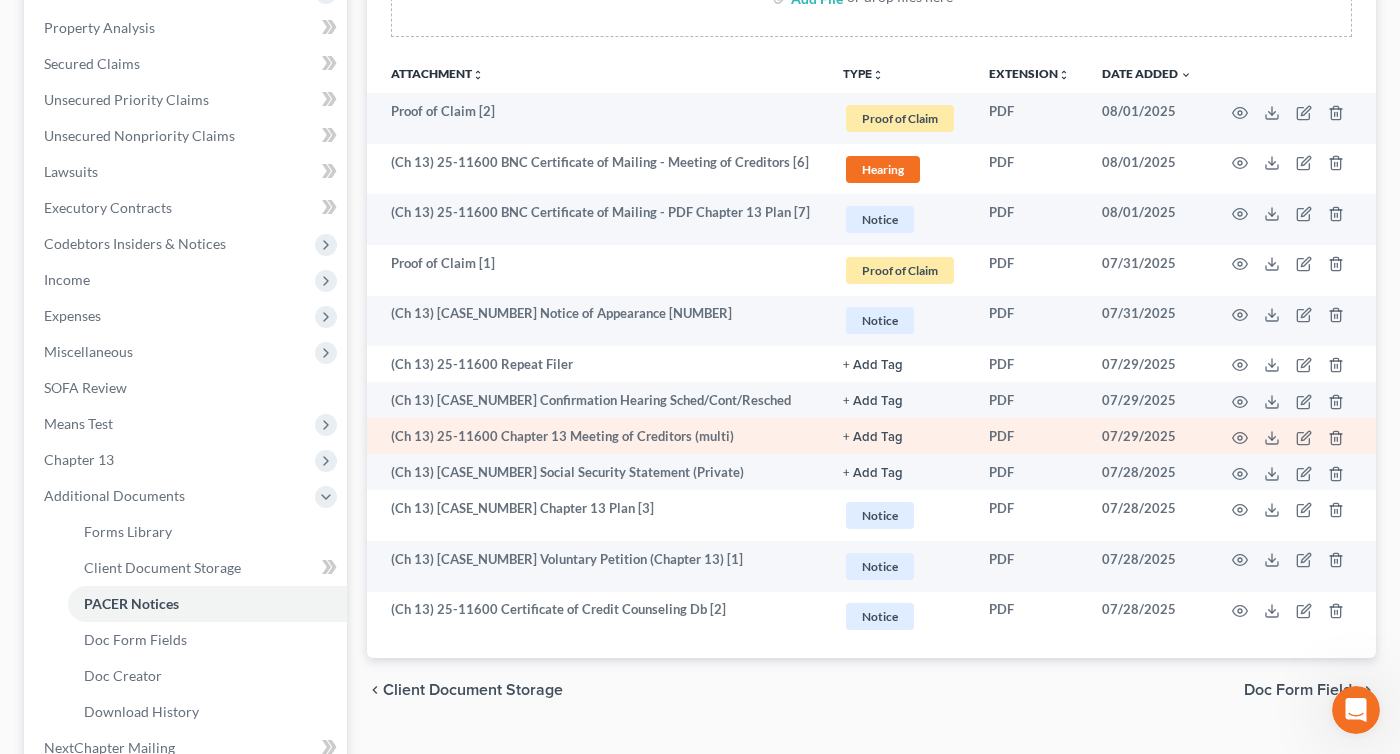 scroll, scrollTop: 0, scrollLeft: 0, axis: both 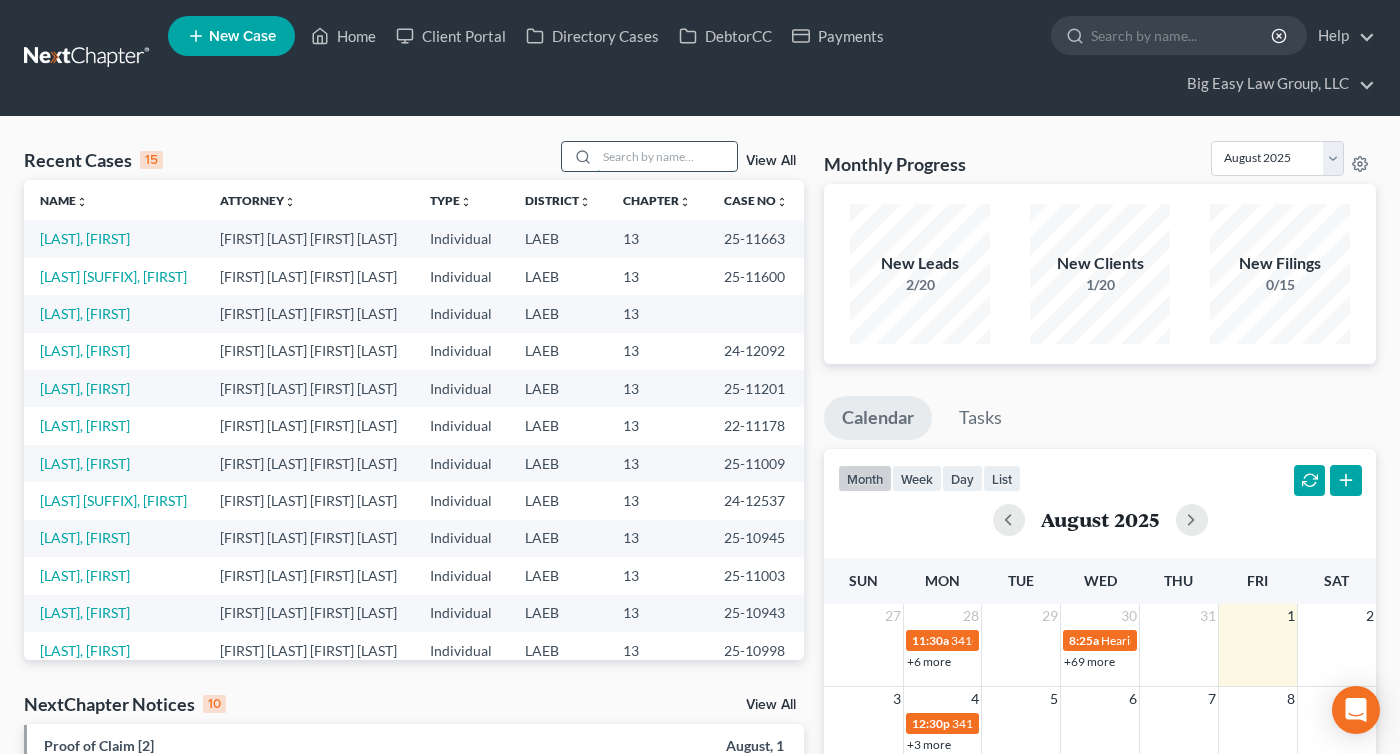 click at bounding box center (667, 156) 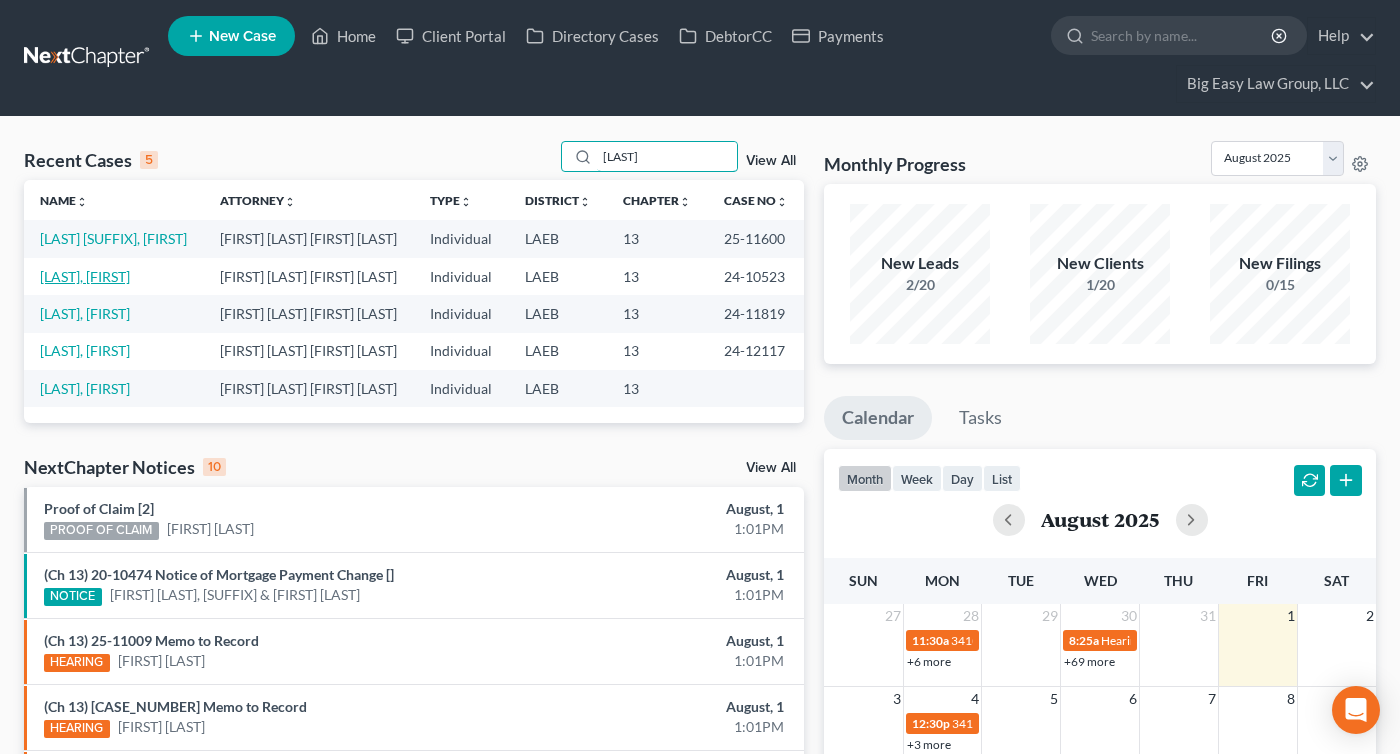 type on "[LAST]" 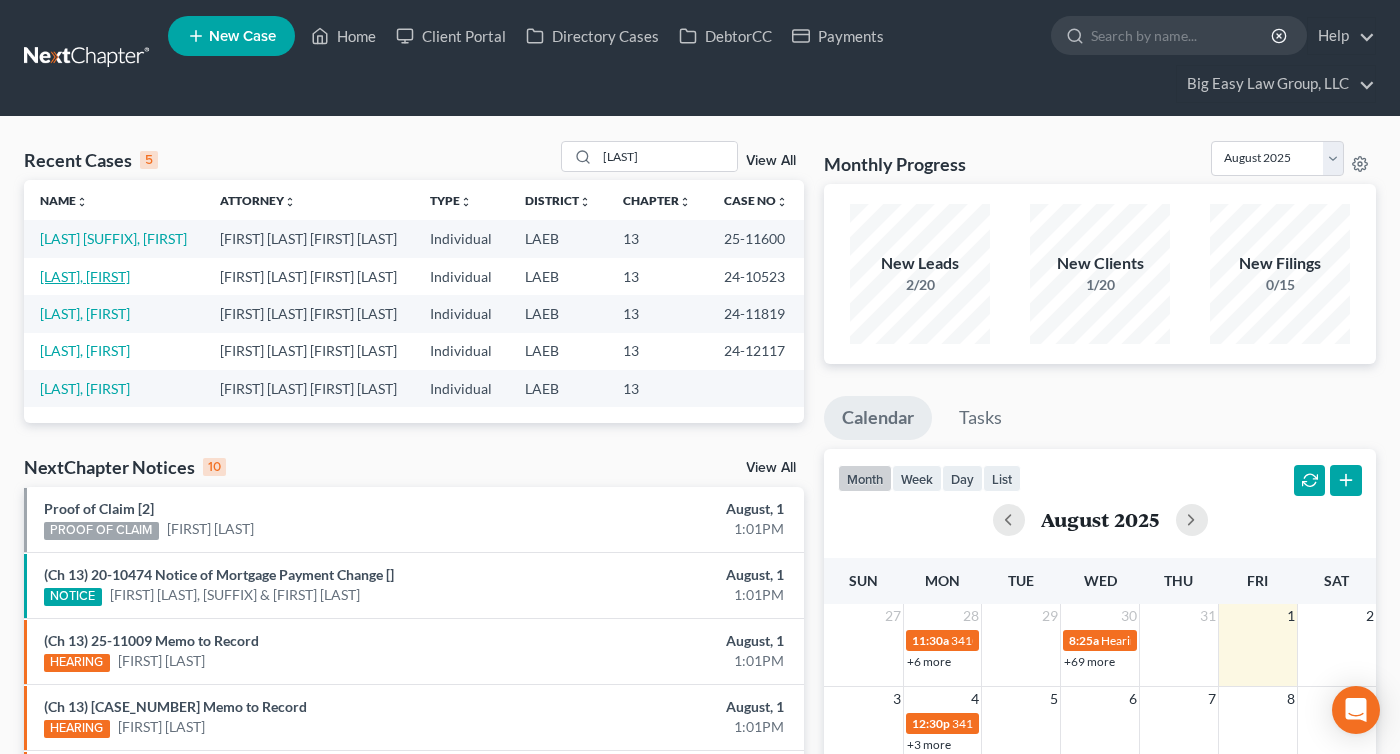 click on "[LAST], [FIRST]" at bounding box center (85, 276) 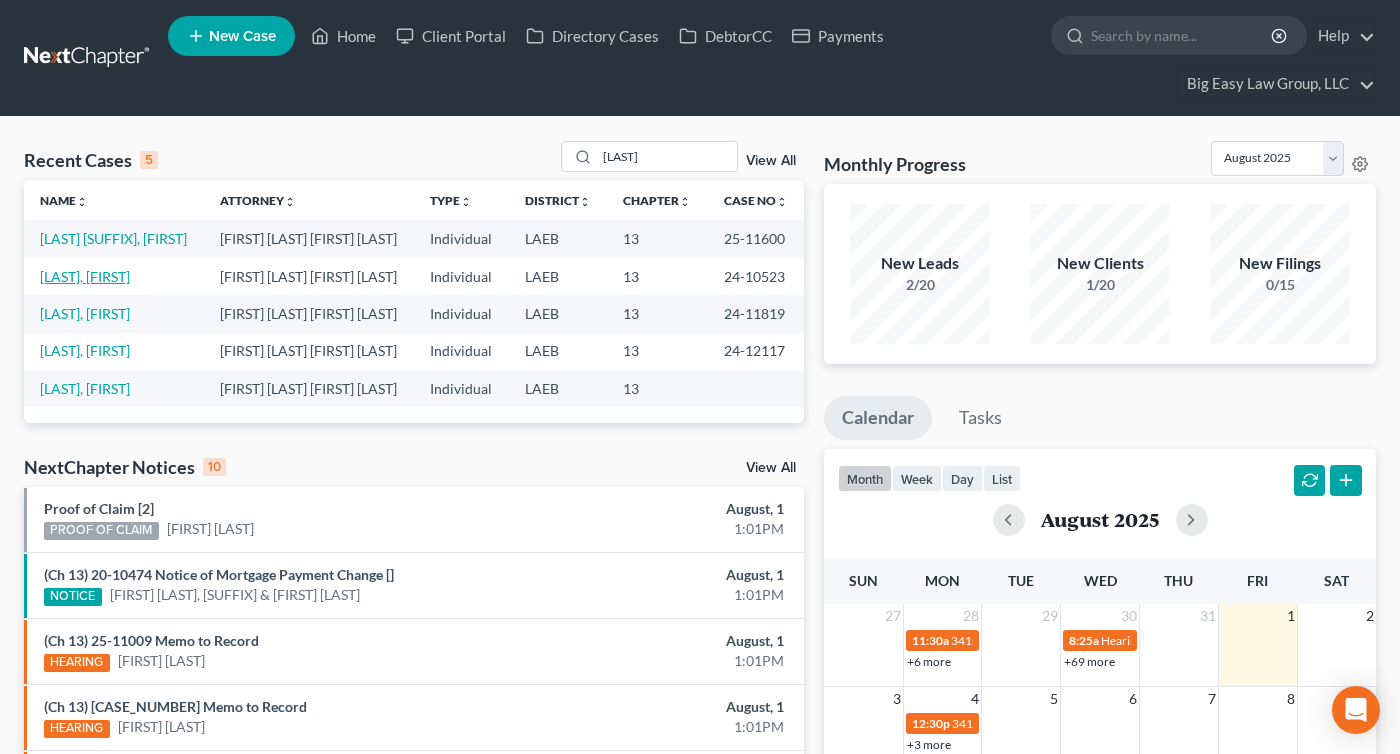 click on "[LAST], [FIRST]" at bounding box center (85, 276) 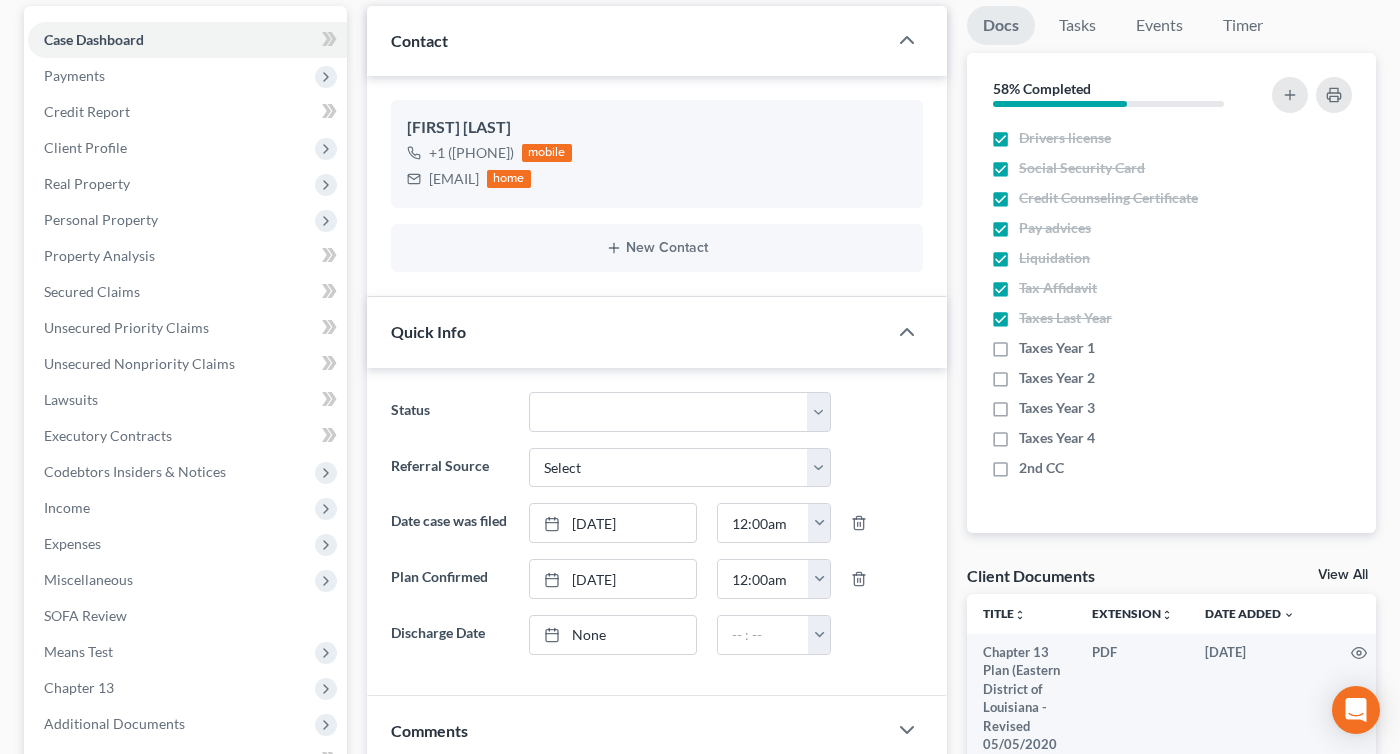 scroll, scrollTop: 404, scrollLeft: 0, axis: vertical 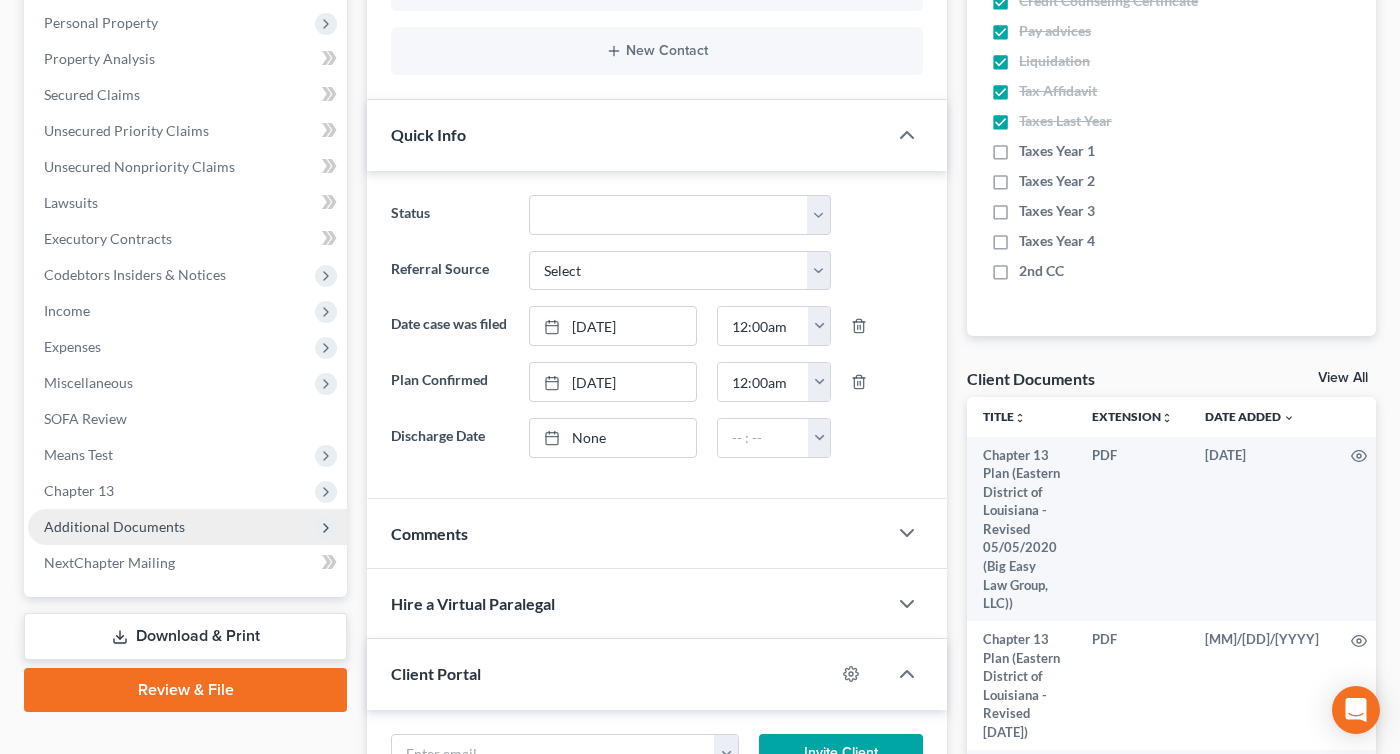 click on "Additional Documents" at bounding box center [187, 527] 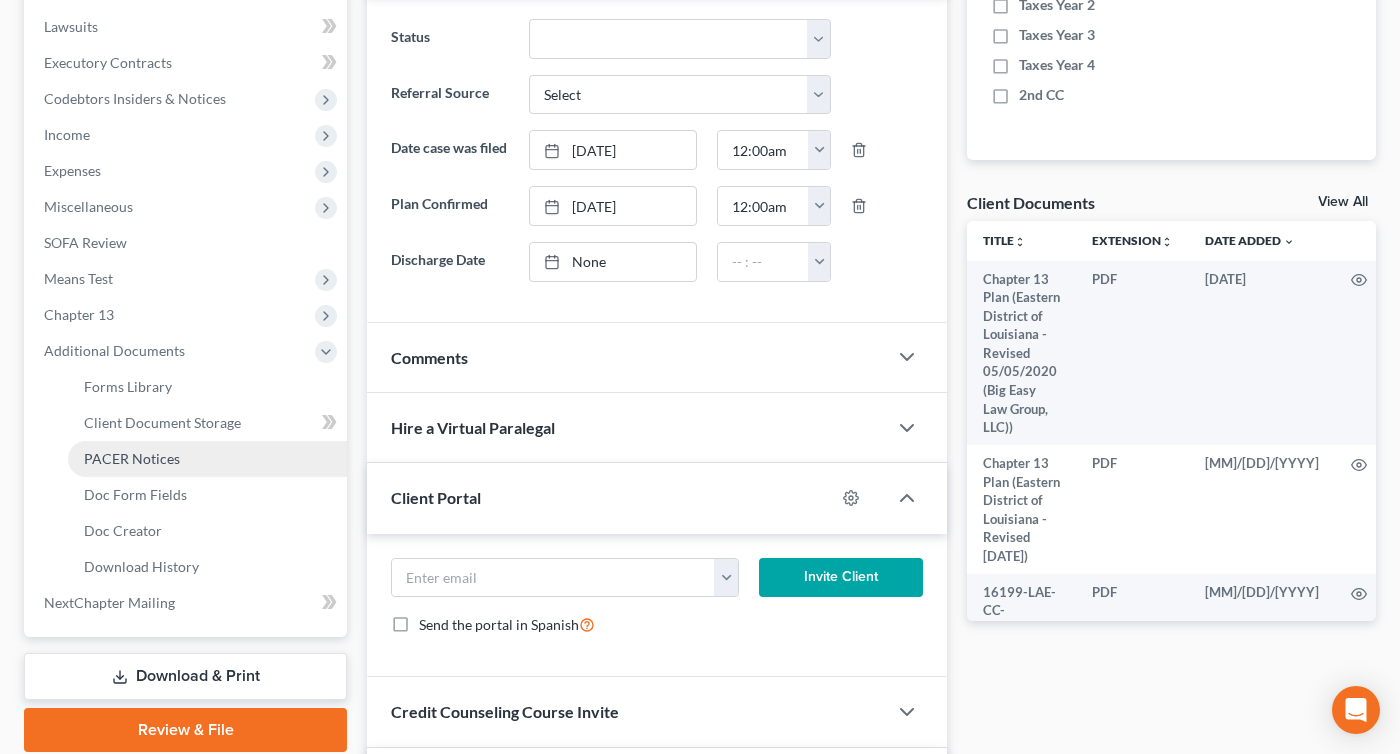 click on "PACER Notices" at bounding box center (132, 458) 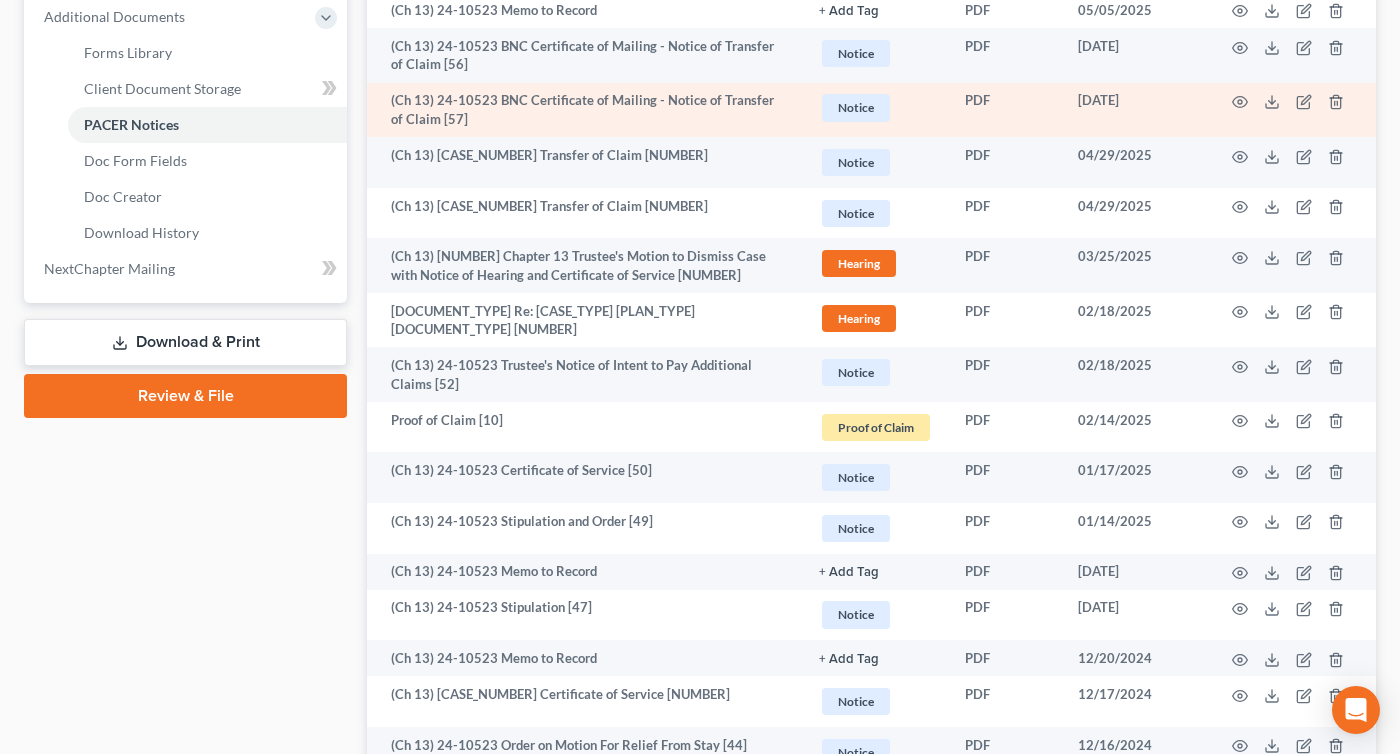 scroll, scrollTop: 931, scrollLeft: 0, axis: vertical 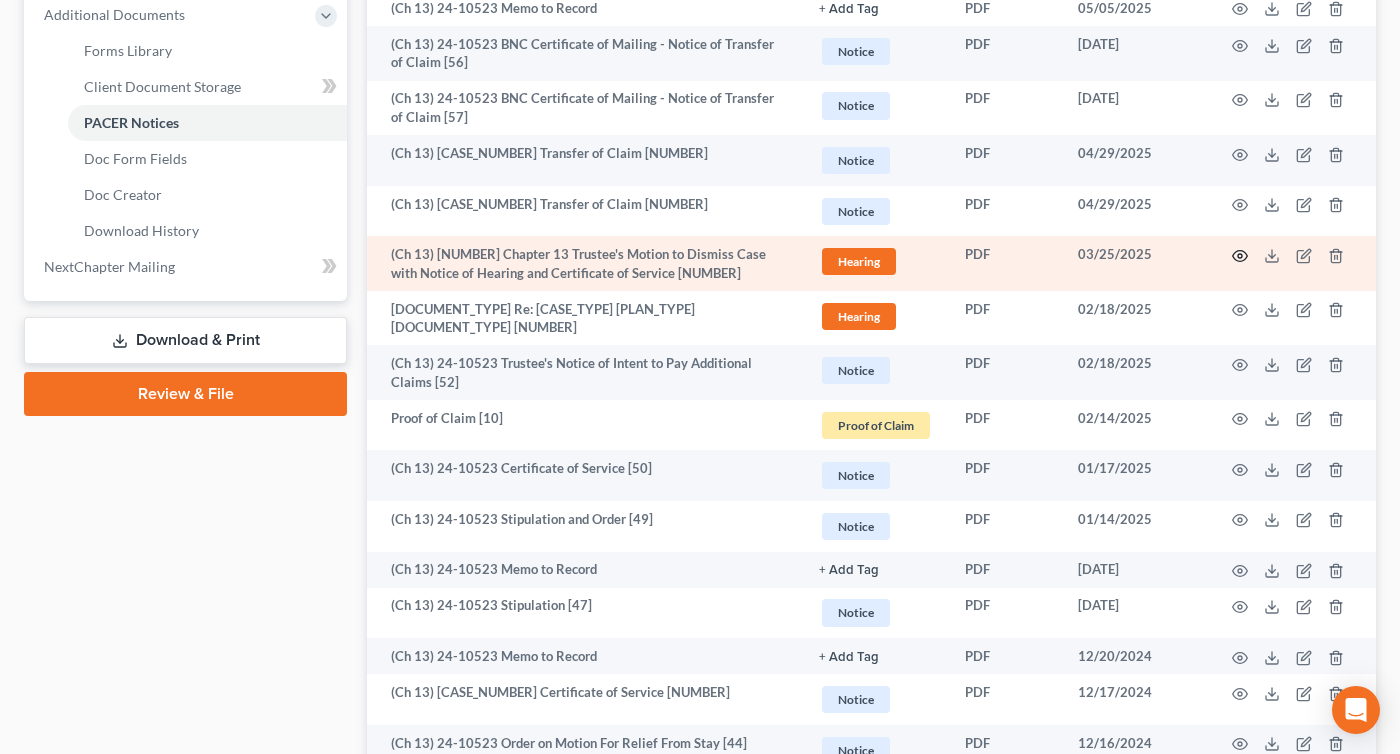 click 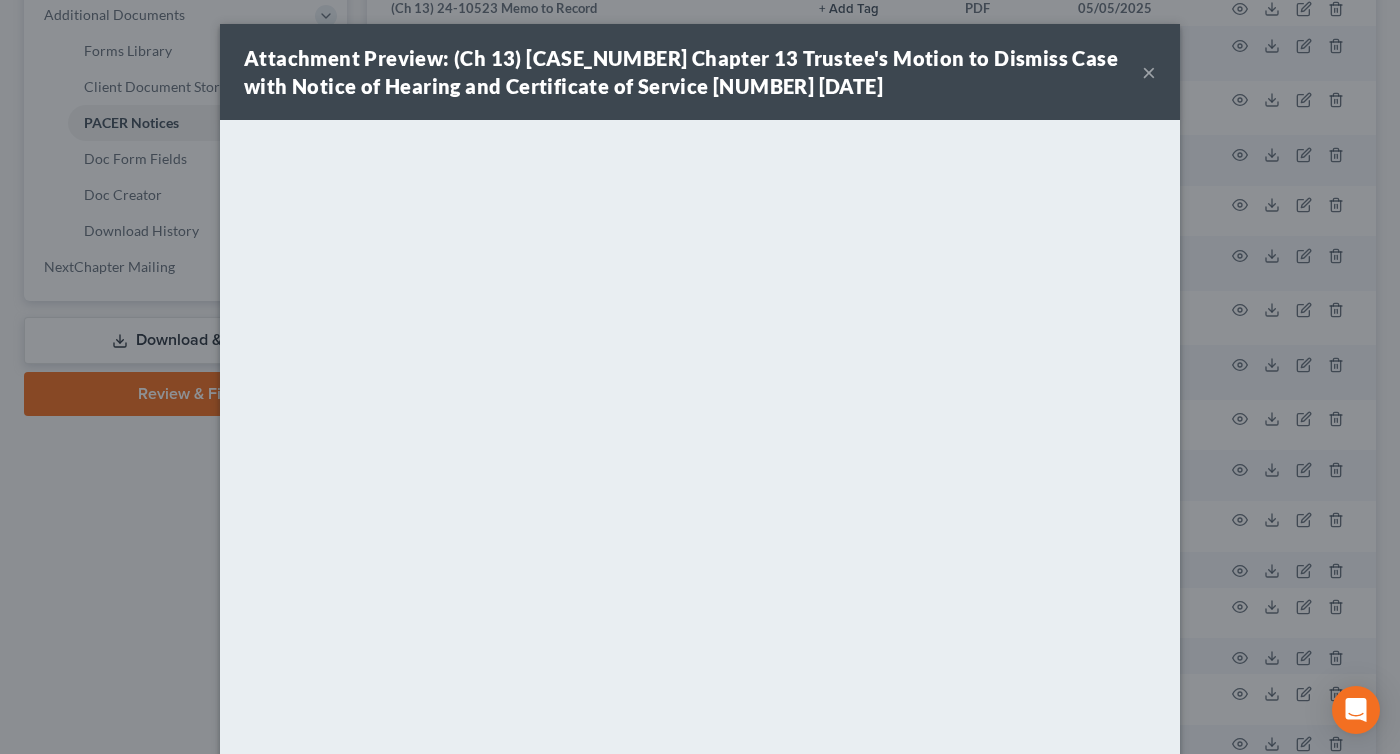 click on "×" at bounding box center [1149, 72] 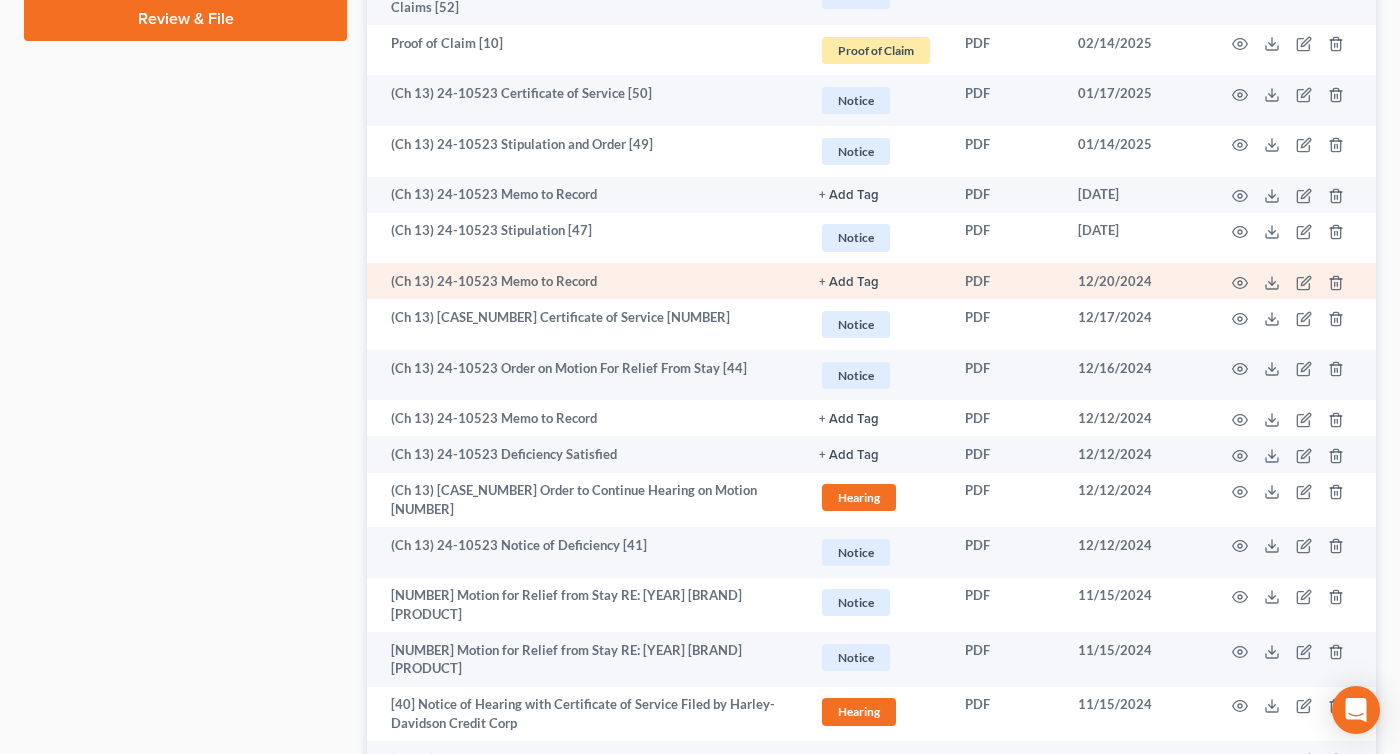 scroll, scrollTop: 1308, scrollLeft: 0, axis: vertical 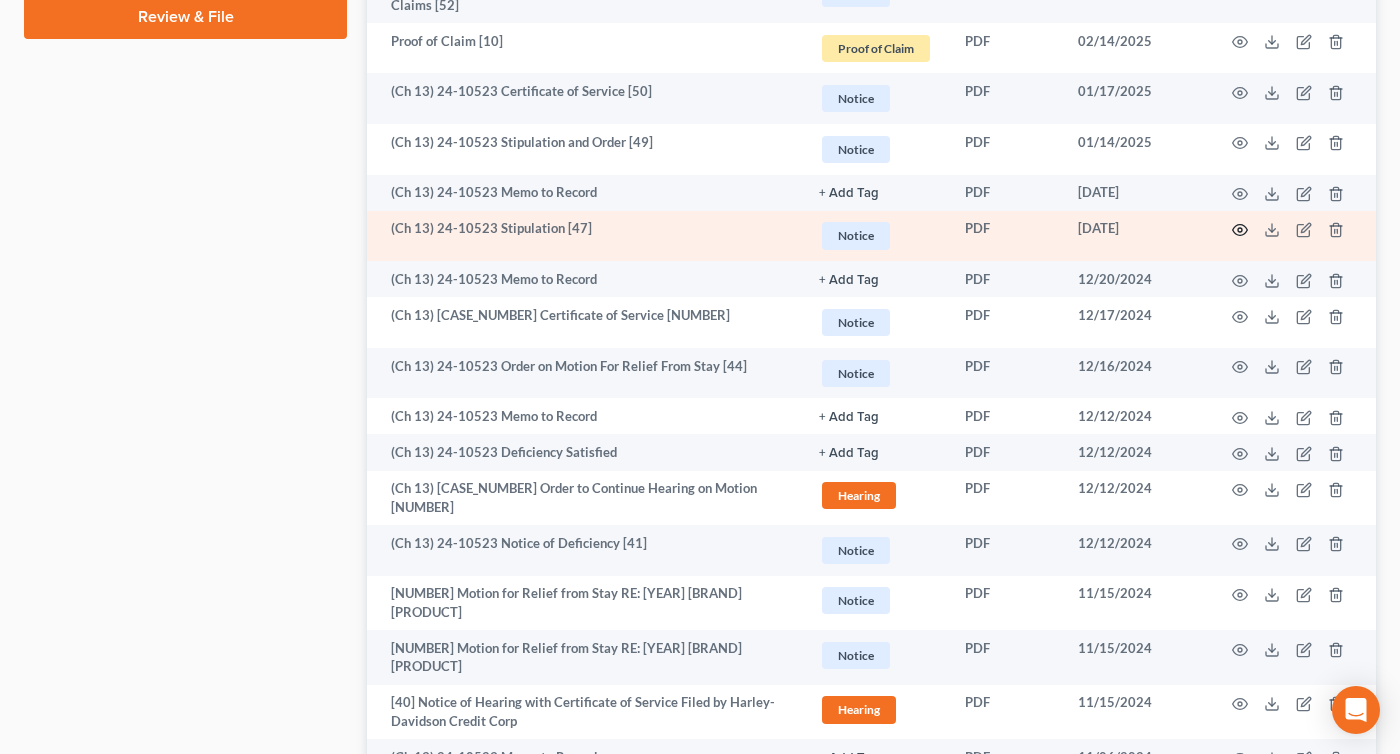 click 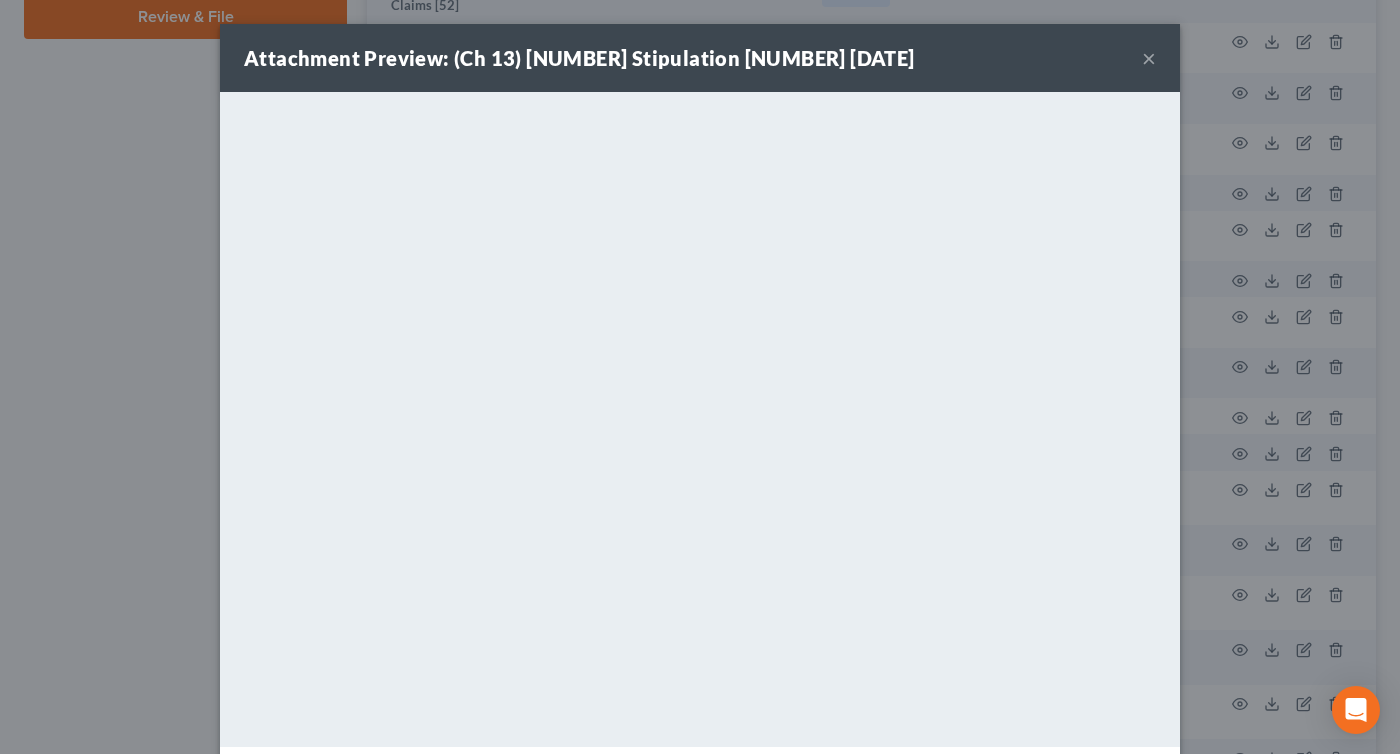 click on "×" at bounding box center [1149, 58] 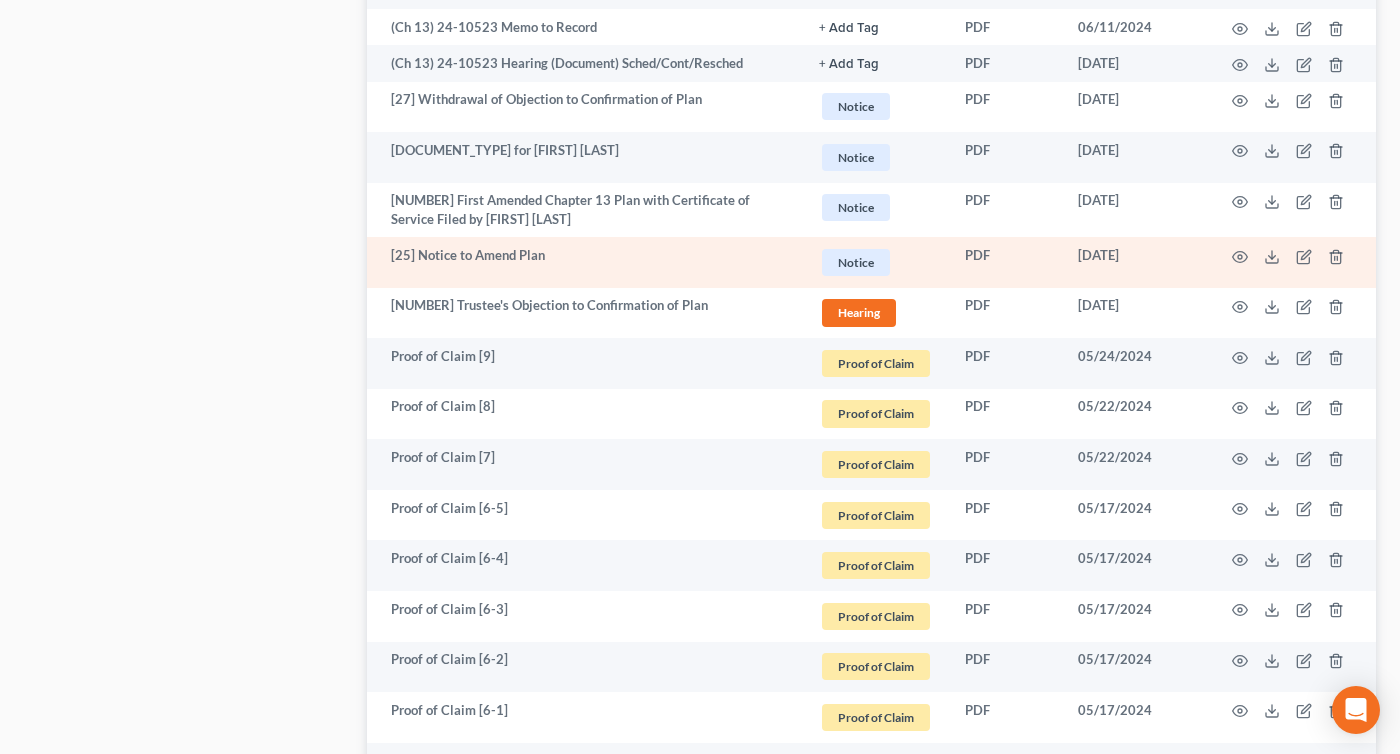 scroll, scrollTop: 2653, scrollLeft: 0, axis: vertical 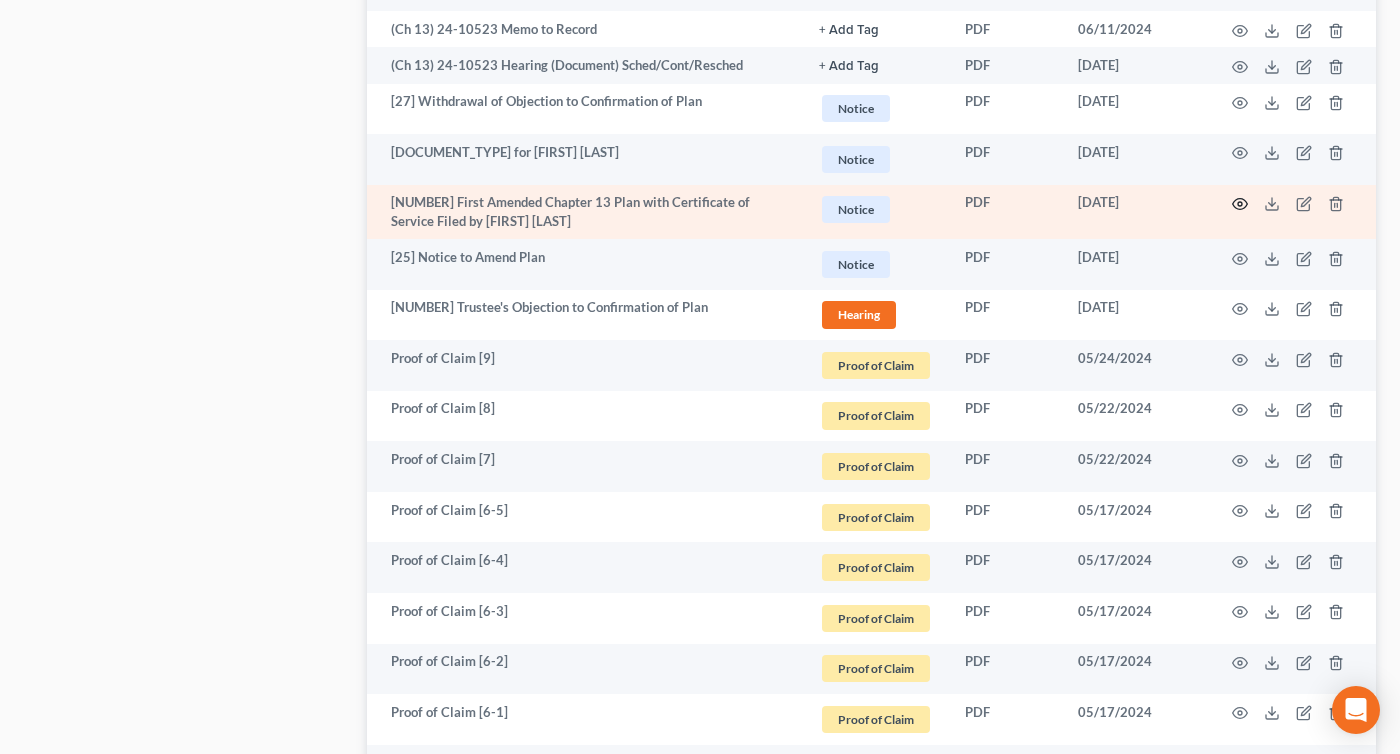 click 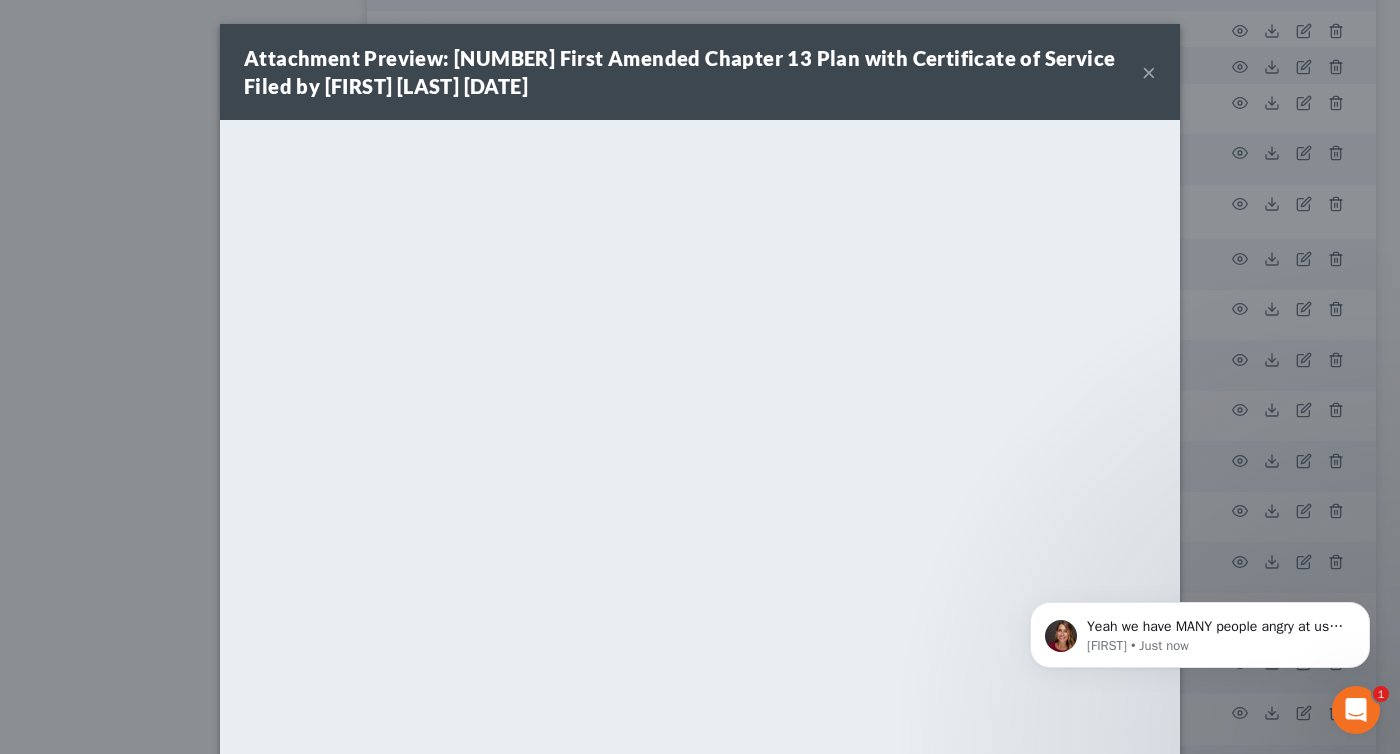 scroll, scrollTop: 0, scrollLeft: 0, axis: both 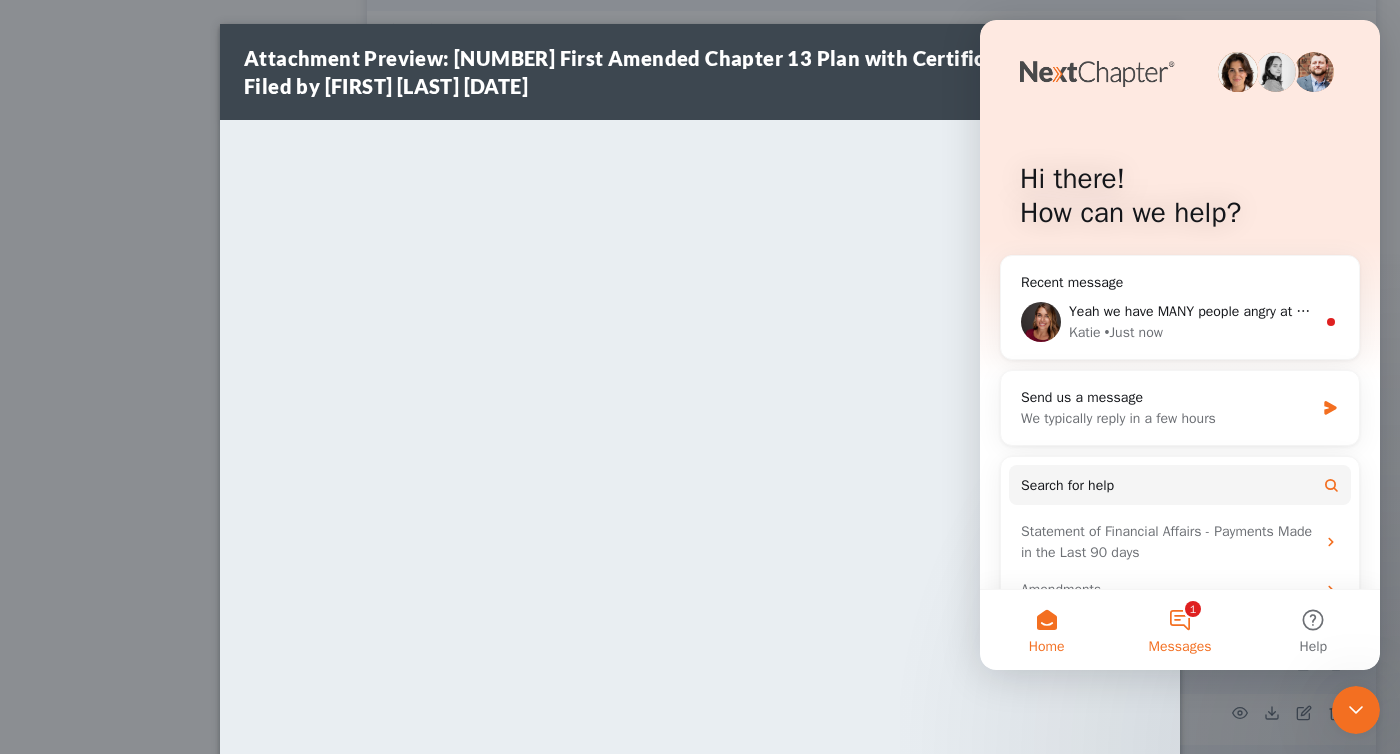 click on "1 Messages" at bounding box center [1179, 630] 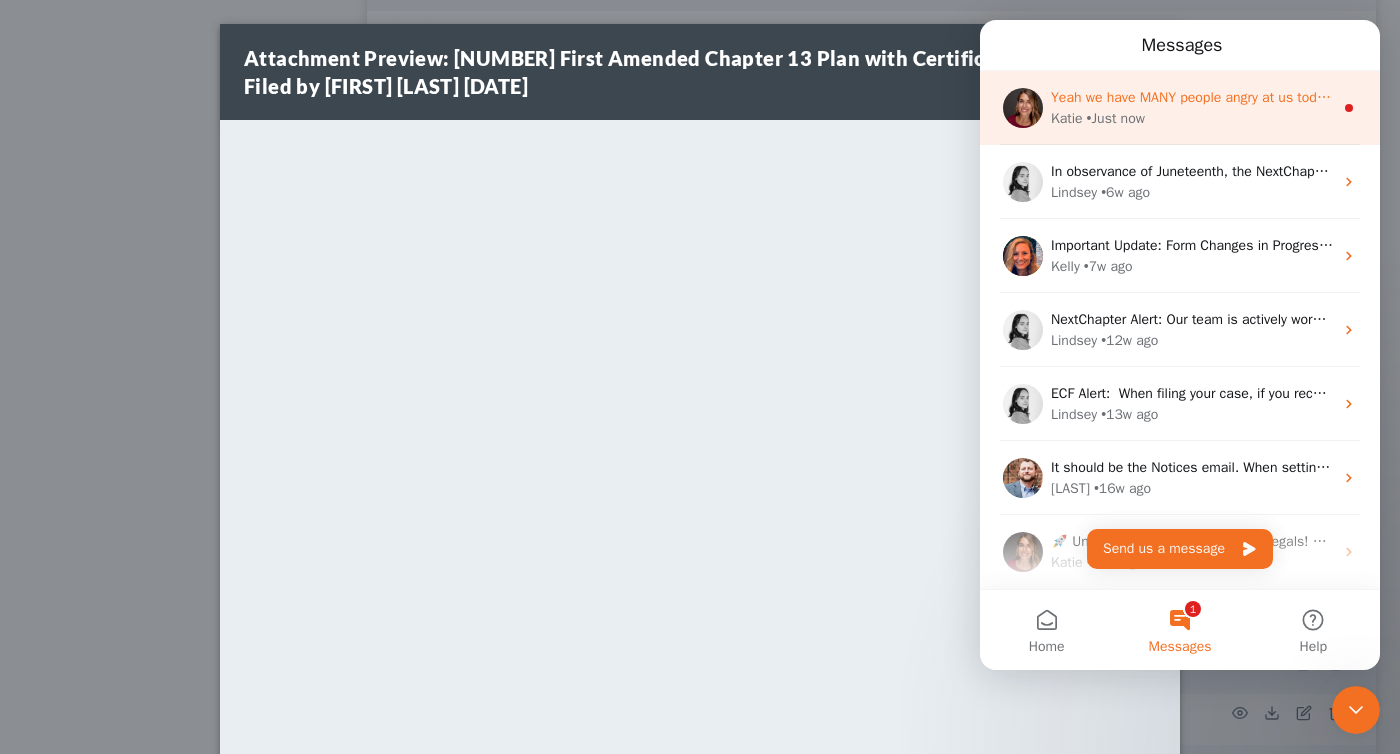 click on "Yeah we have MANY people angry at us today that they have to enter in the code but we think this is just as ridiculous as all of you do. It's wild the court is requiring this but it is what it is. If you hear of any easier work arounds let us know.   And you have a great weekend as well! Katie •  Just now" at bounding box center (1180, 108) 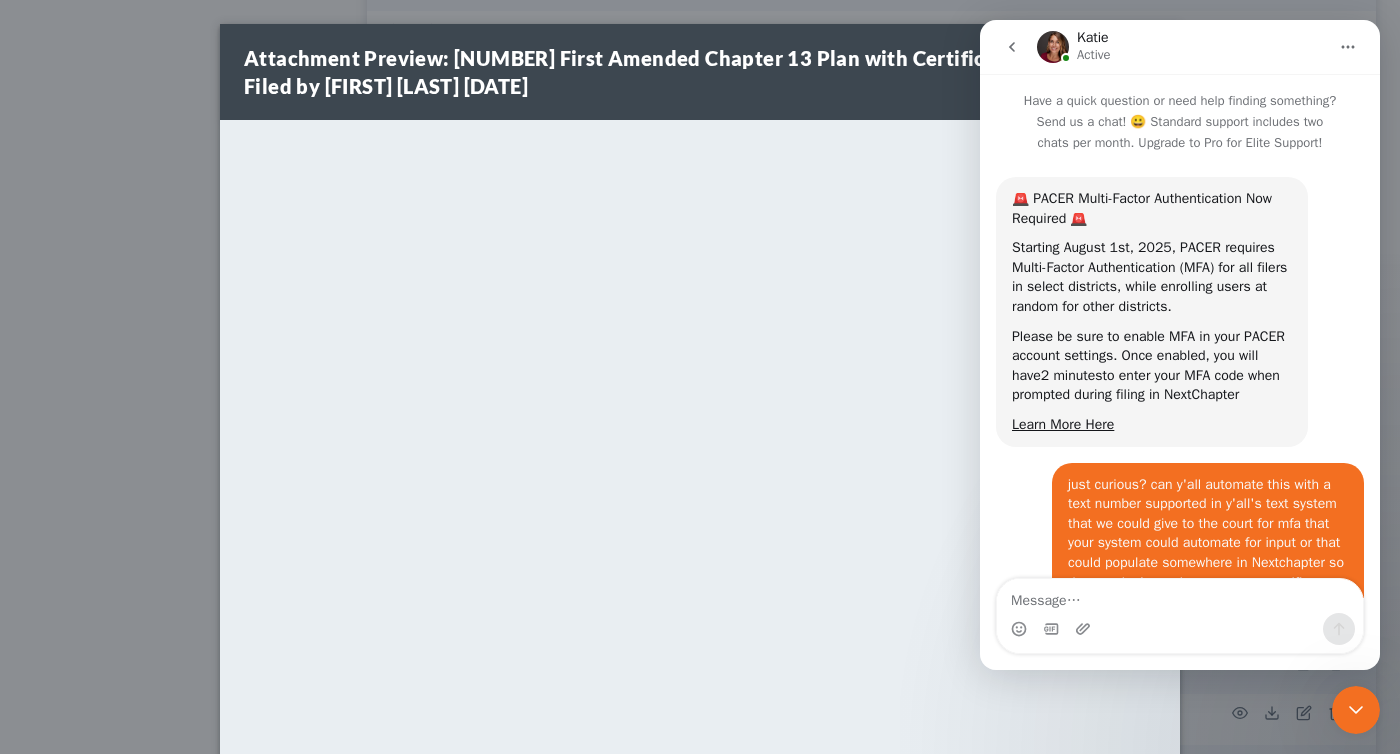 scroll, scrollTop: 3, scrollLeft: 0, axis: vertical 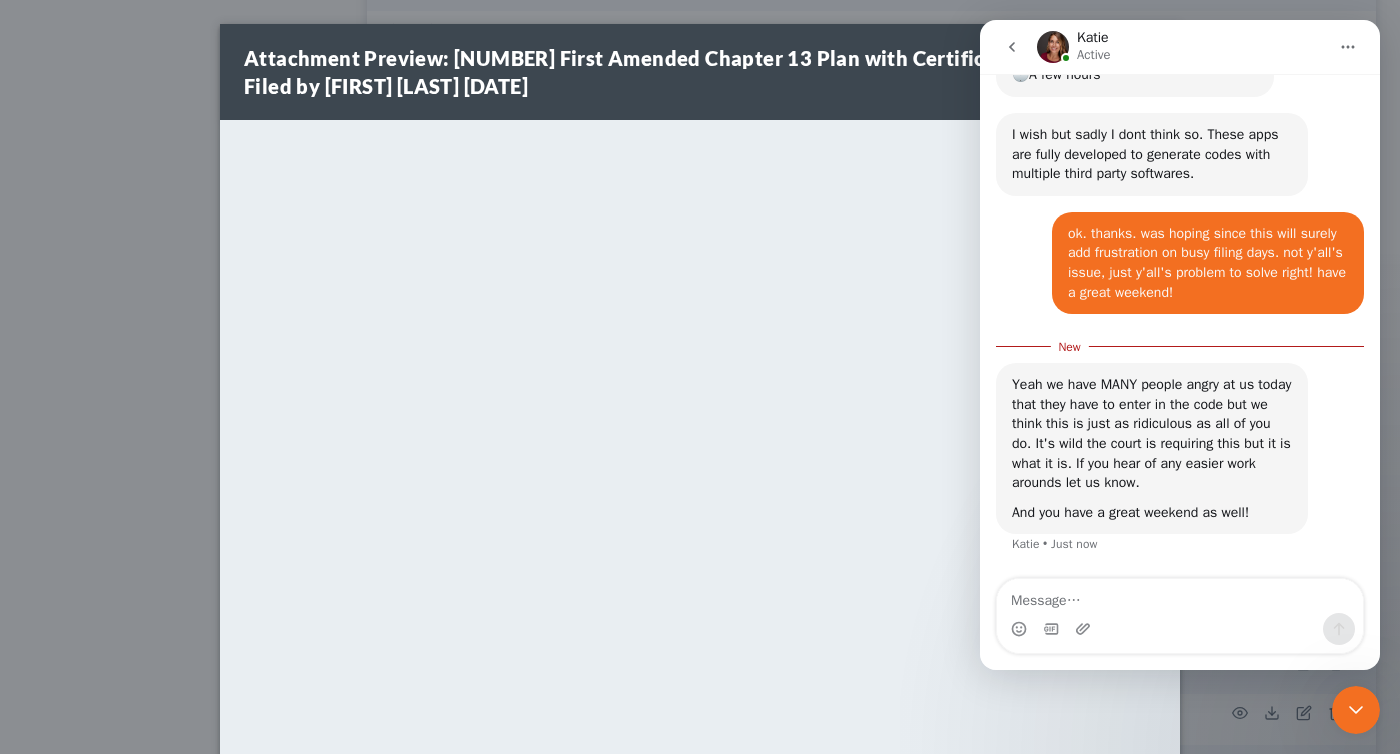 click 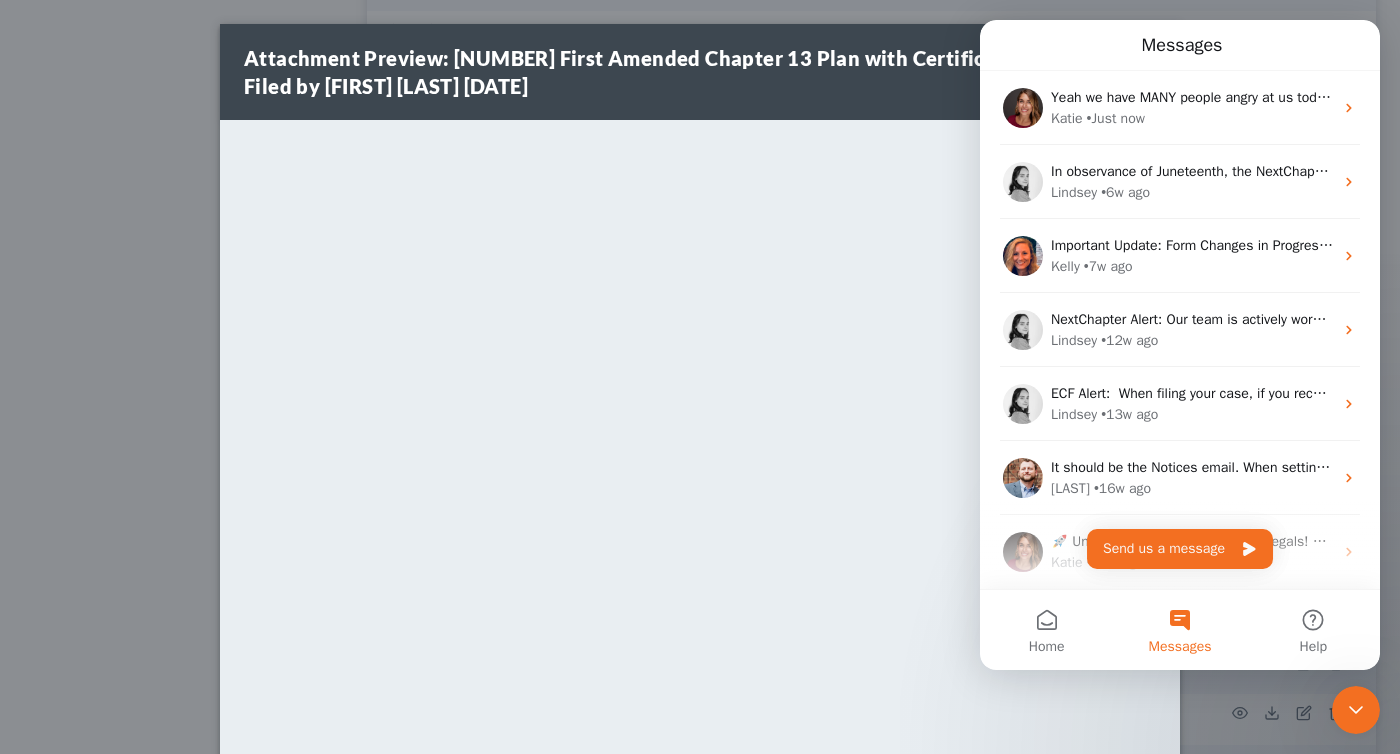 scroll, scrollTop: 0, scrollLeft: 0, axis: both 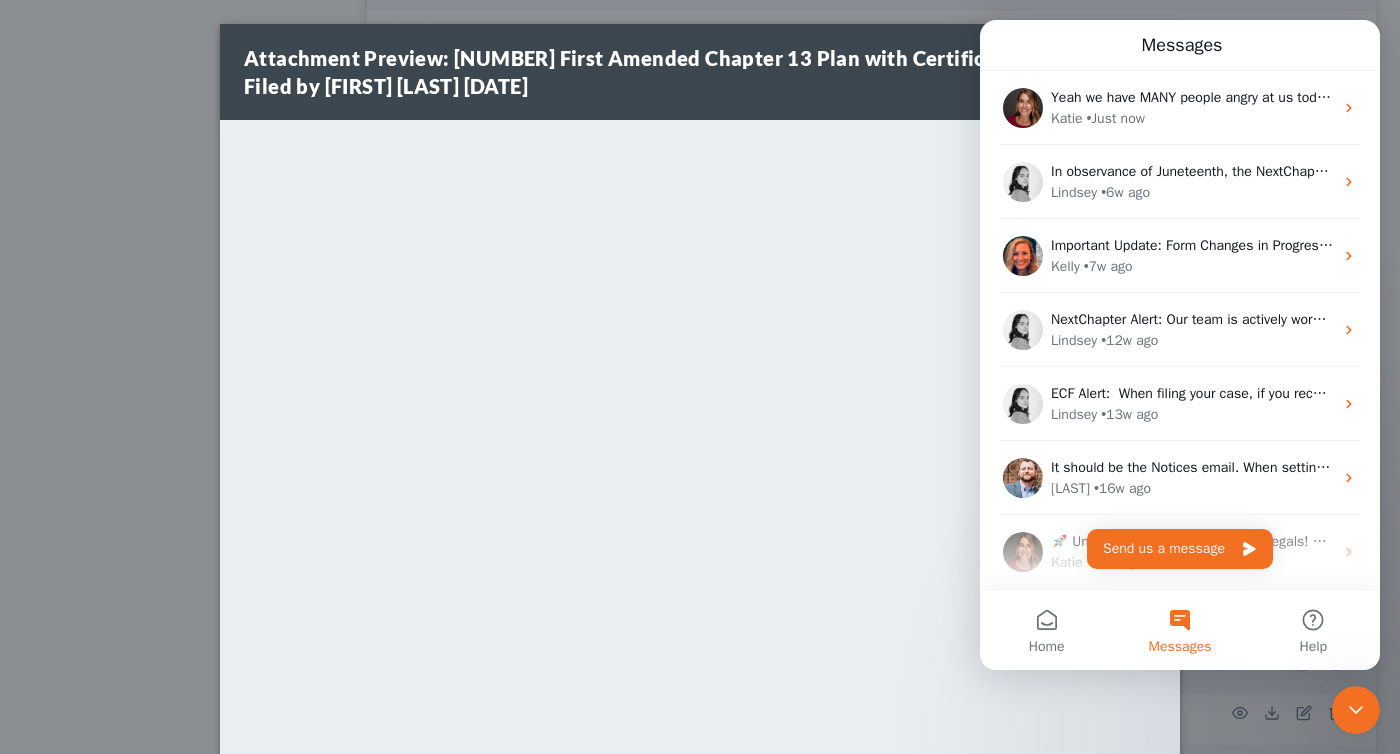 click 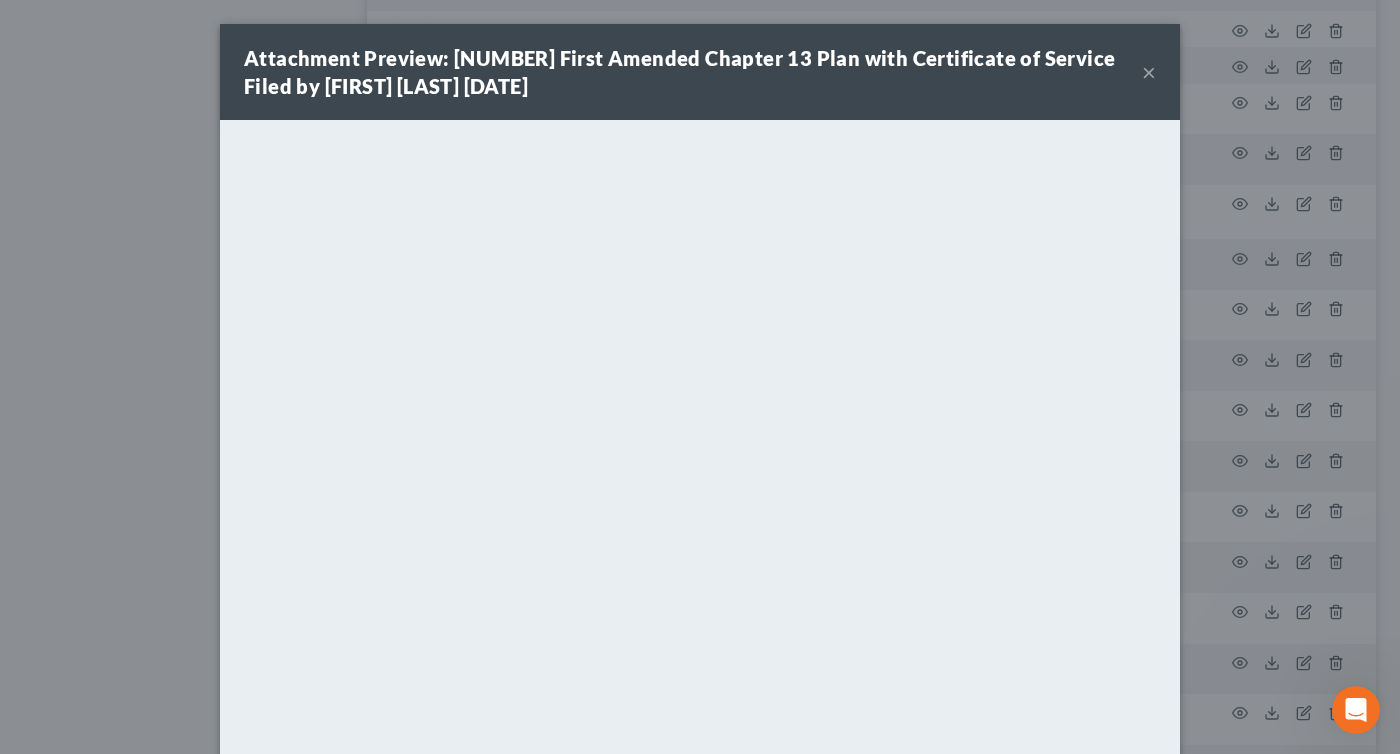 scroll, scrollTop: 0, scrollLeft: 0, axis: both 